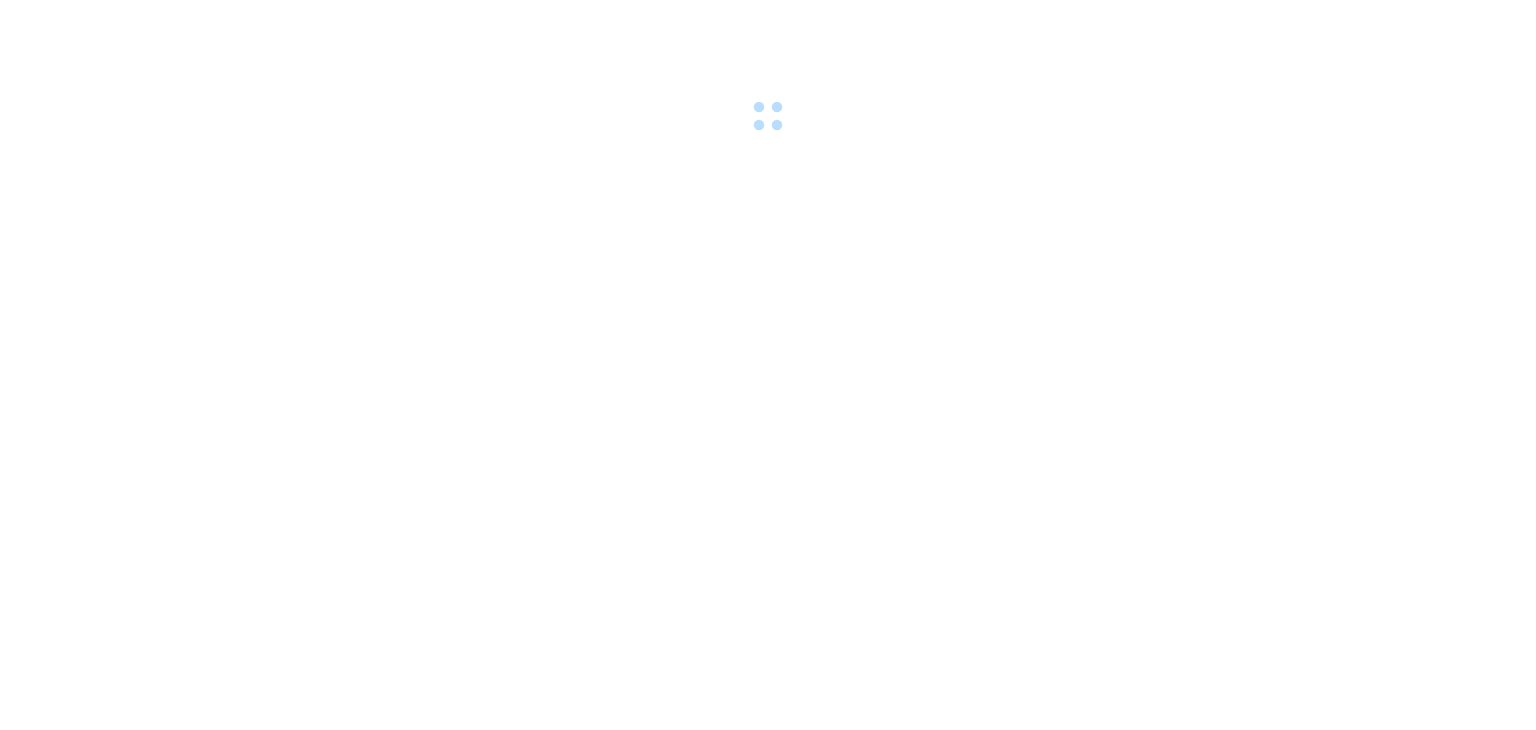 scroll, scrollTop: 0, scrollLeft: 0, axis: both 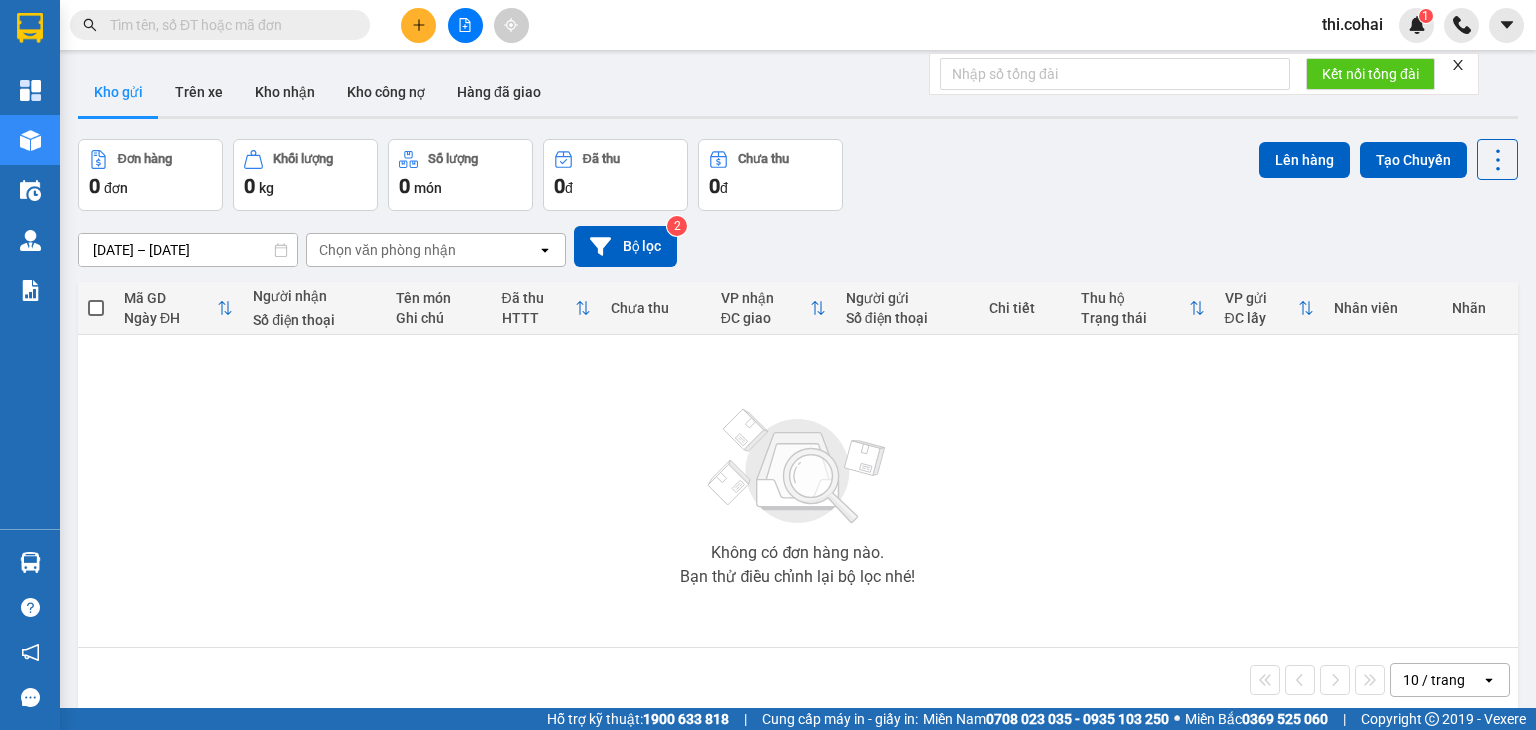 click 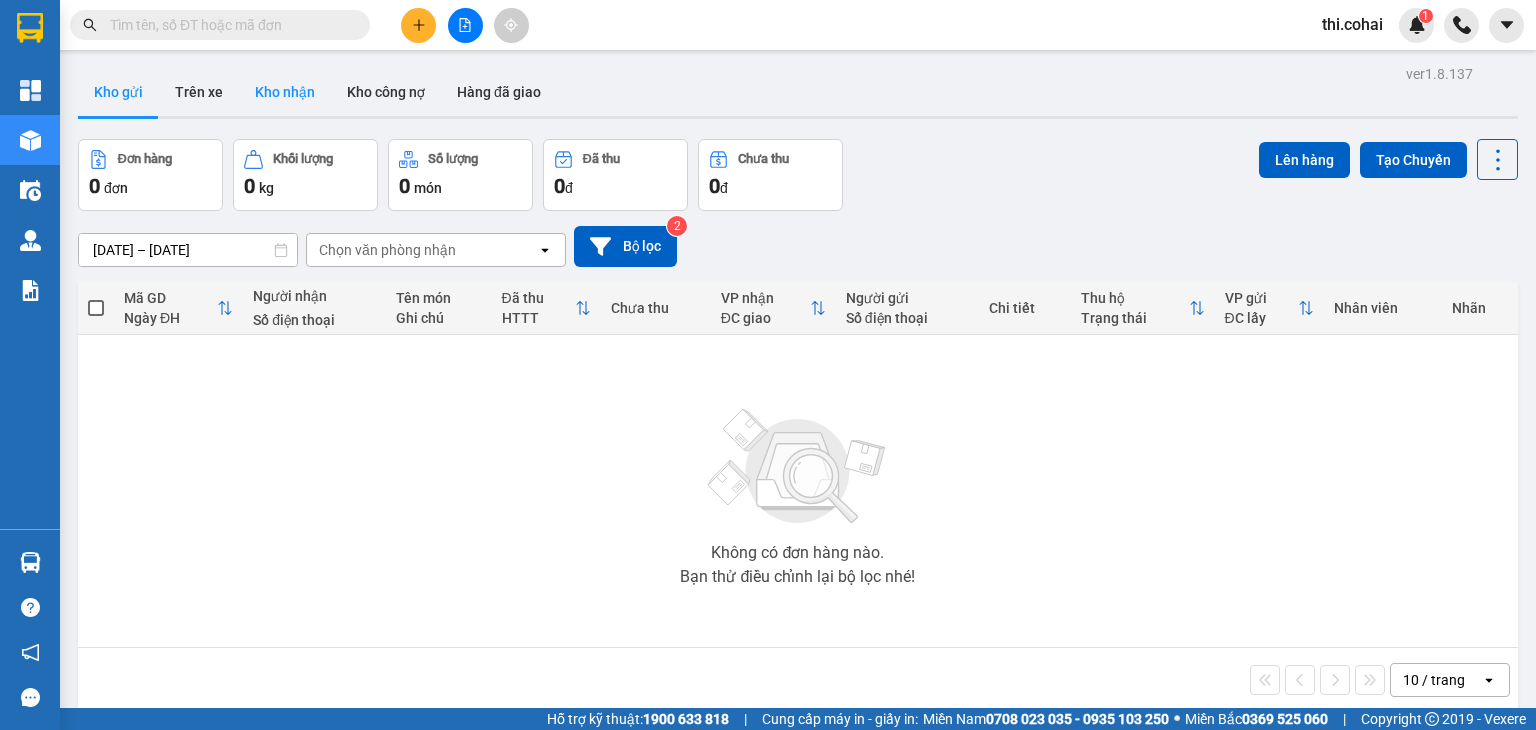 click on "Kho nhận" at bounding box center [285, 92] 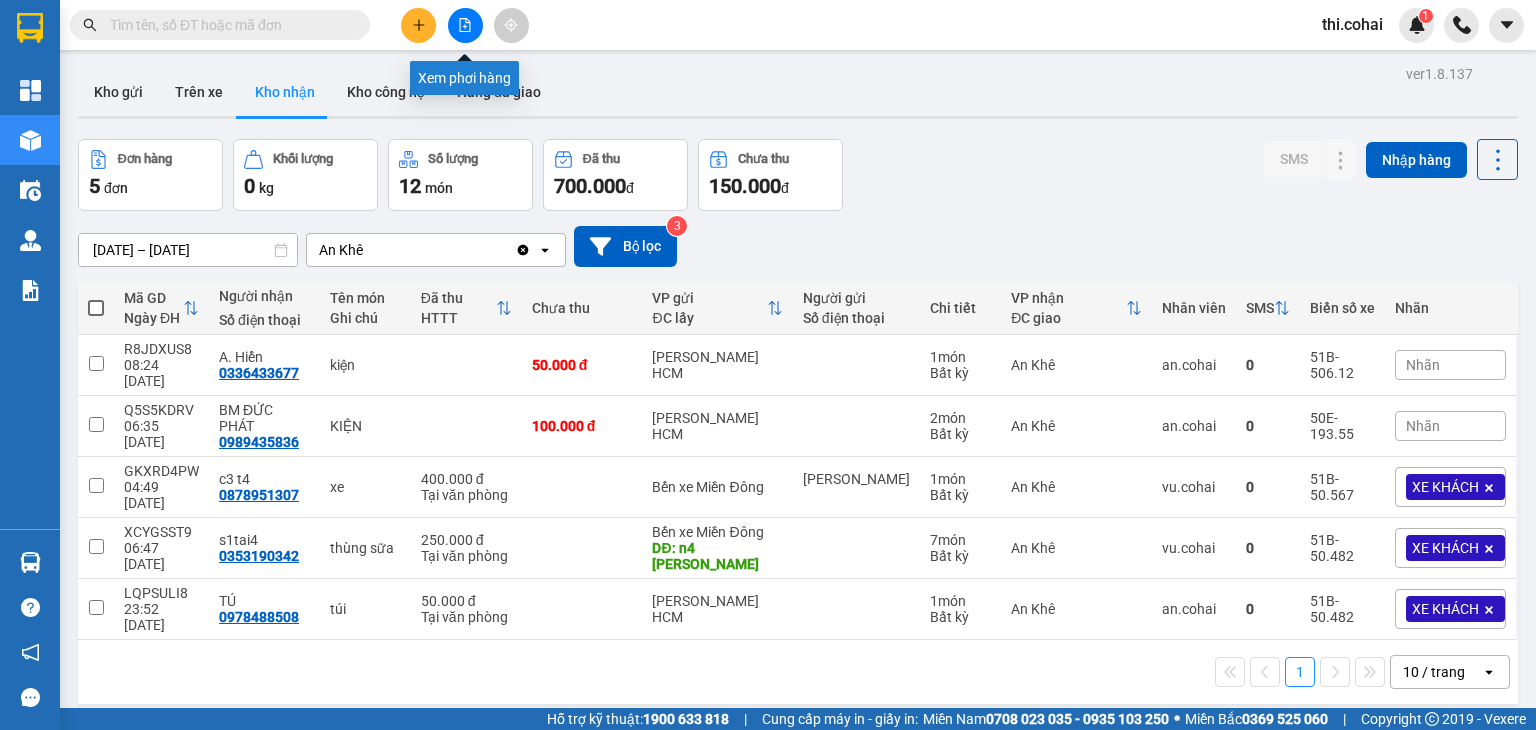 click 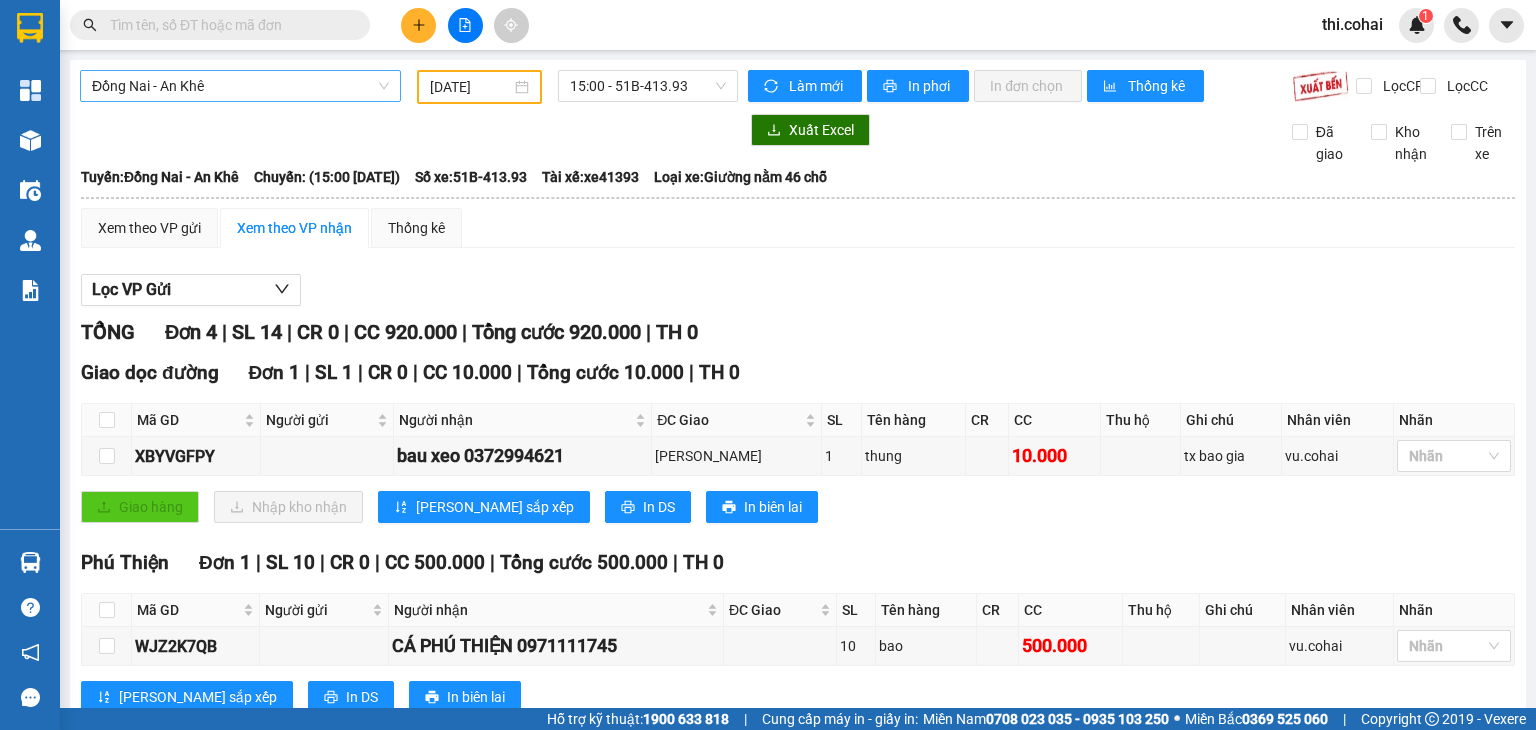 click on "Đồng Nai - An Khê" at bounding box center [240, 86] 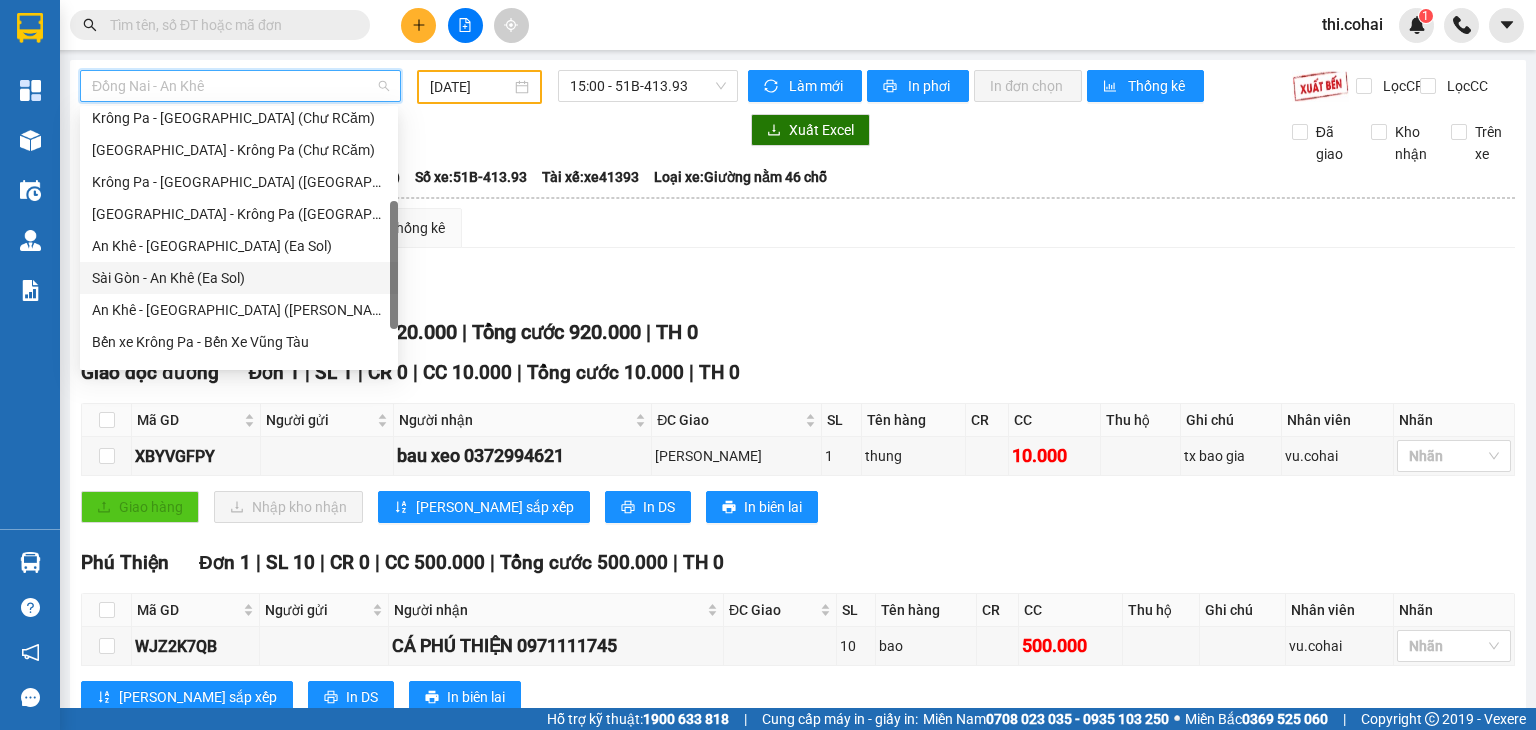 scroll, scrollTop: 288, scrollLeft: 0, axis: vertical 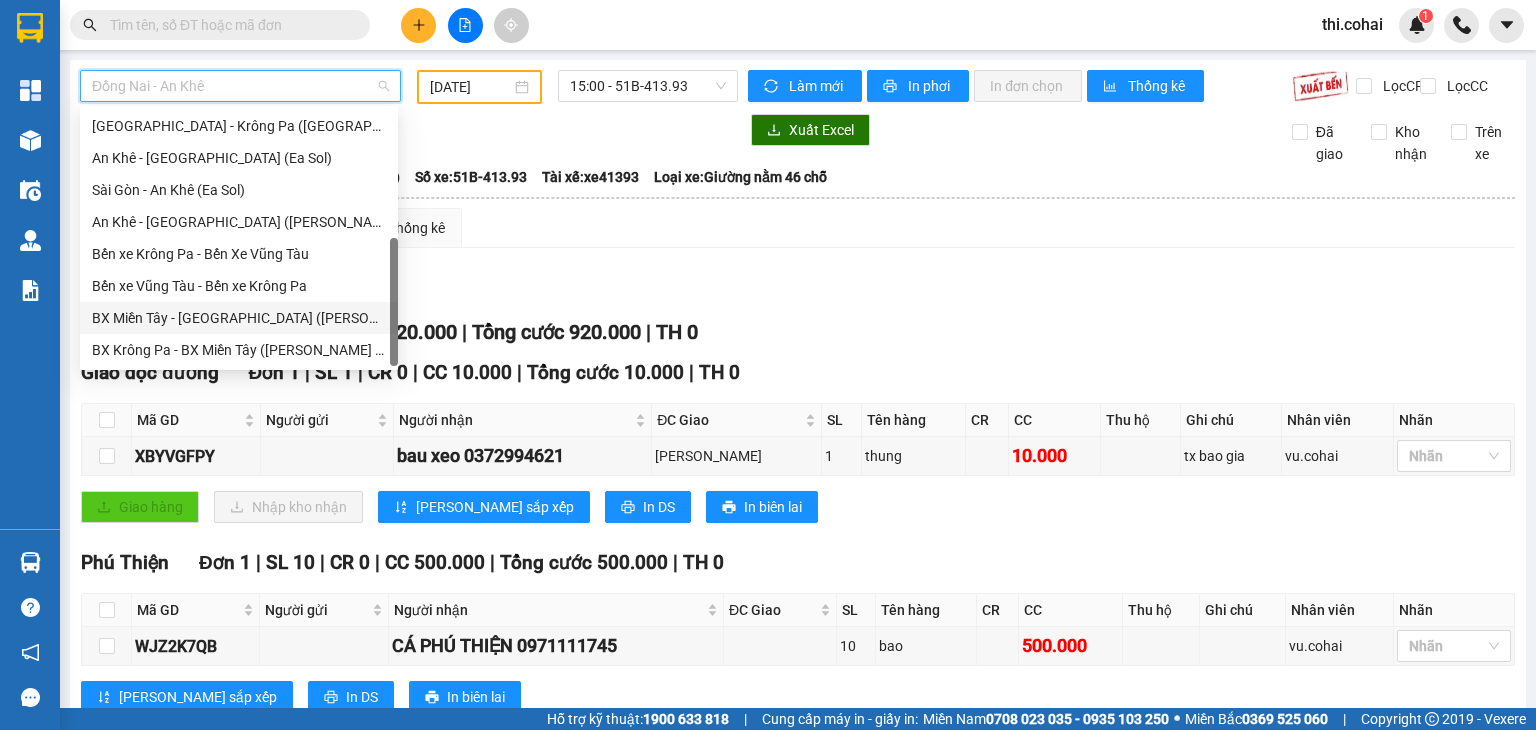 click on "BX Miền Tây - [GEOGRAPHIC_DATA] ([GEOGRAPHIC_DATA] - [GEOGRAPHIC_DATA])" at bounding box center (239, 318) 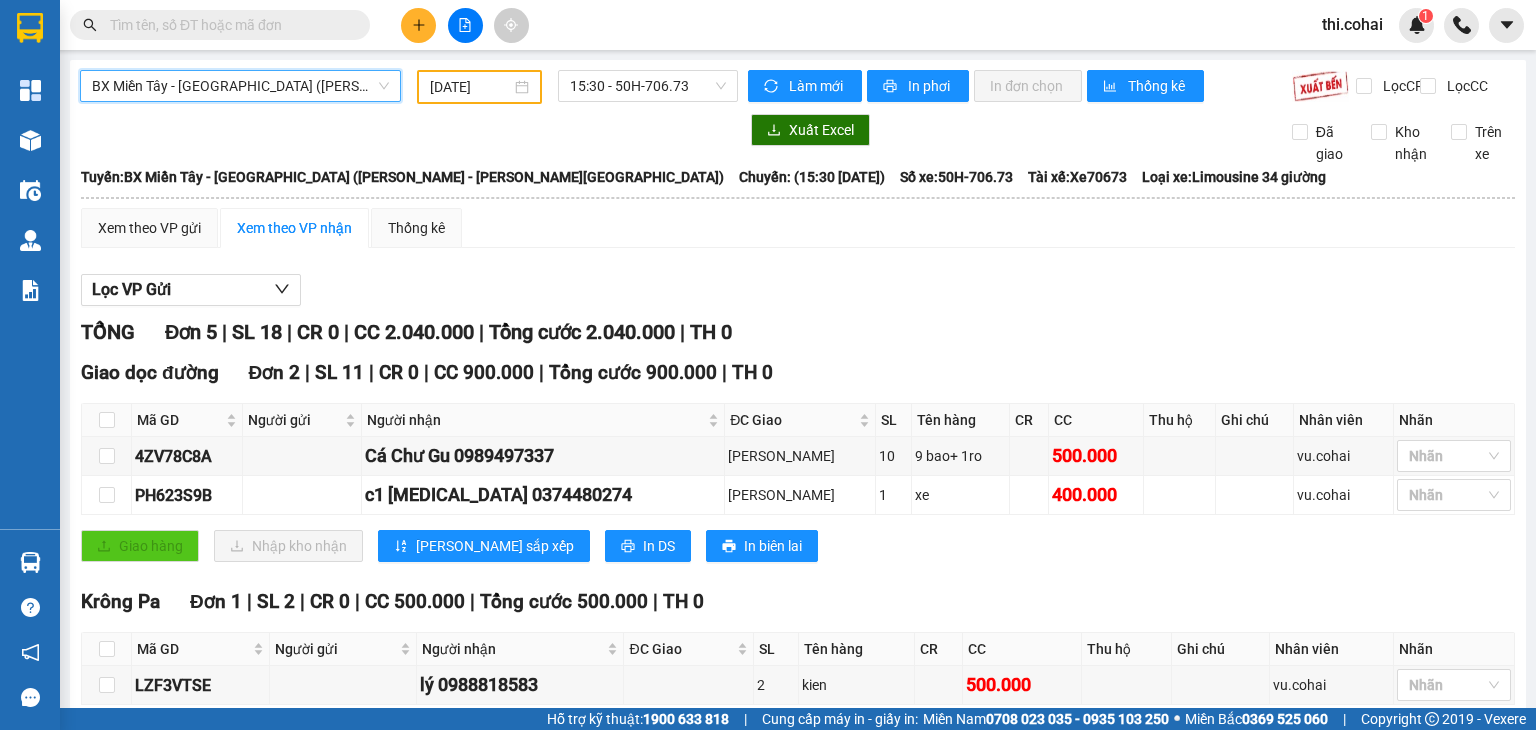 click on "[DATE]" at bounding box center (470, 87) 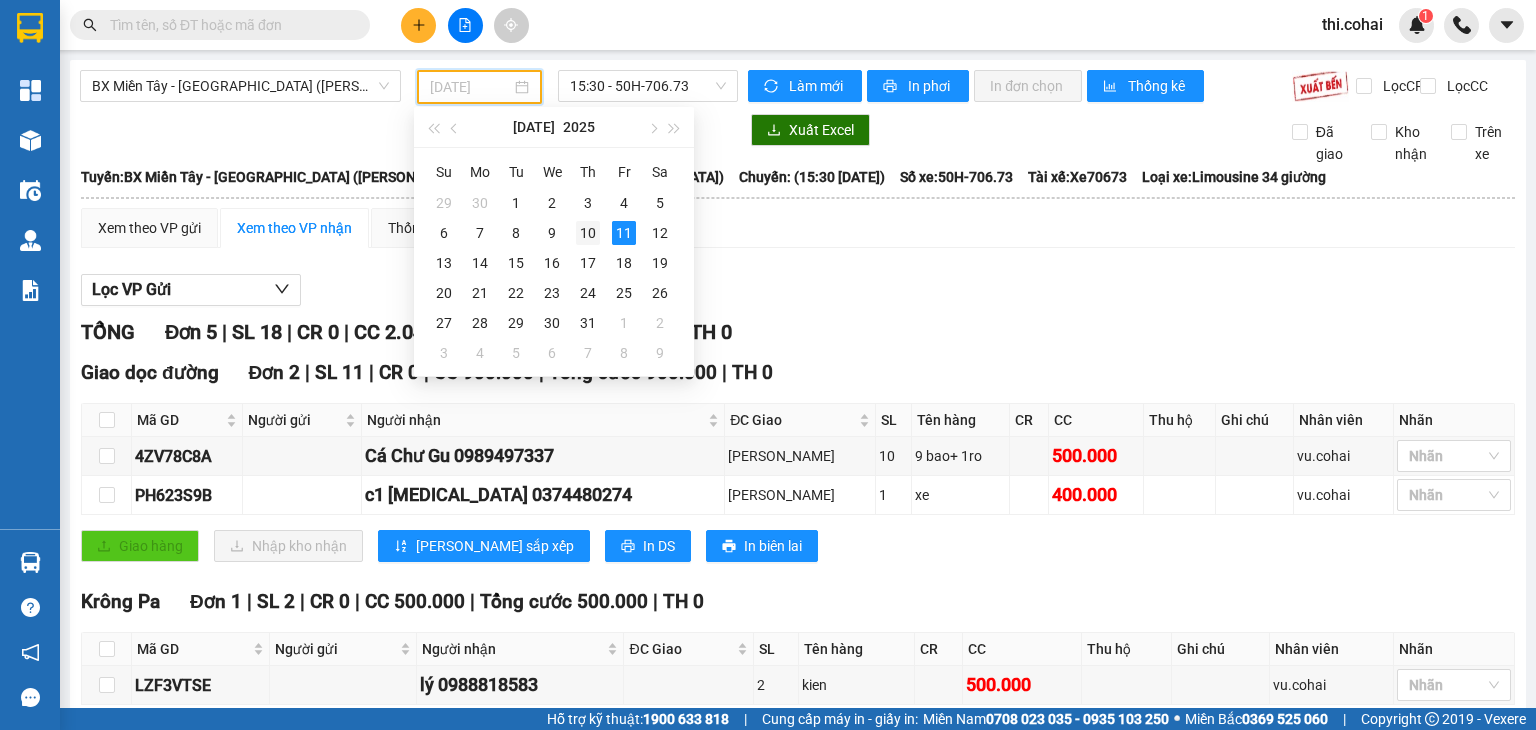 click on "10" at bounding box center (588, 233) 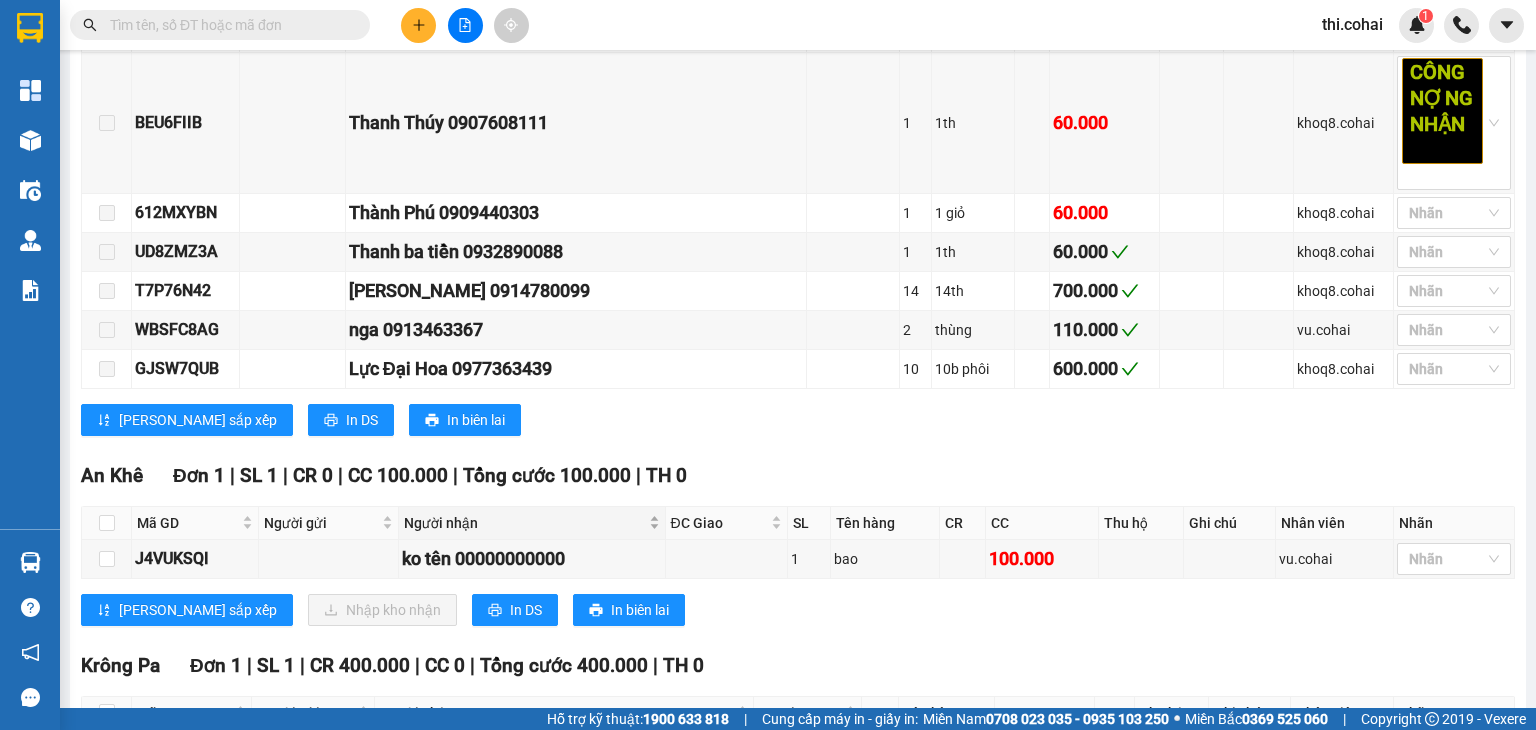 scroll, scrollTop: 1300, scrollLeft: 0, axis: vertical 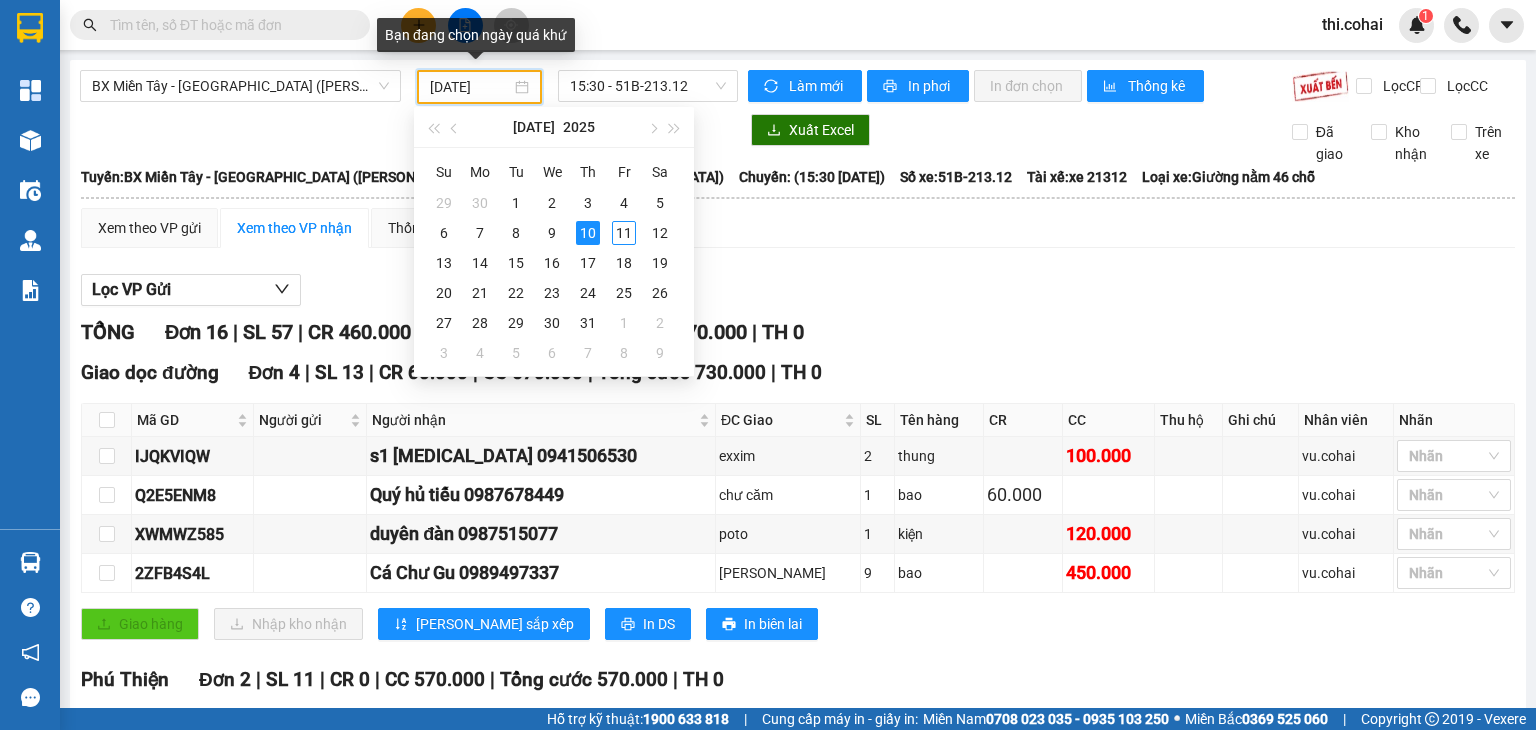 click on "[DATE]" at bounding box center [470, 87] 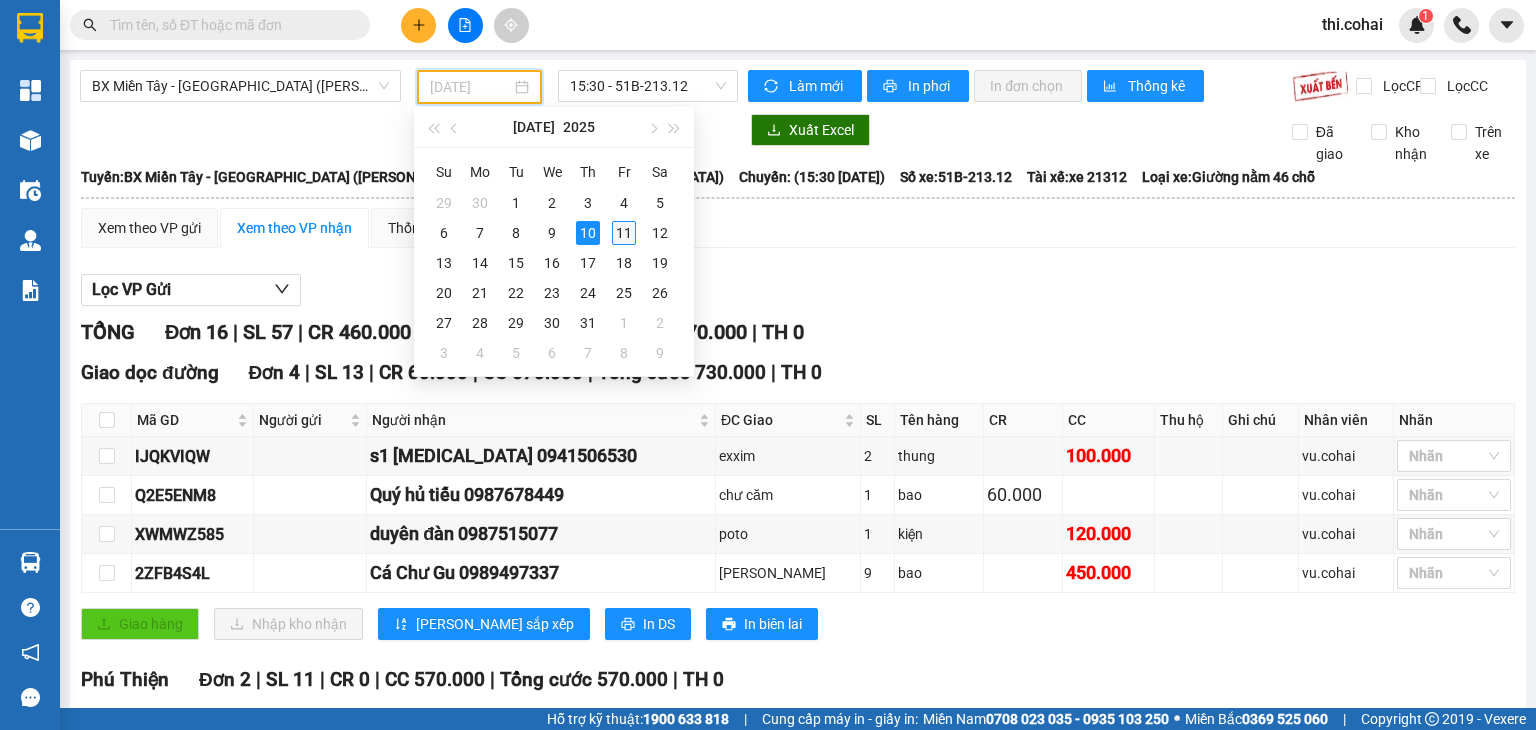 click on "11" at bounding box center [624, 233] 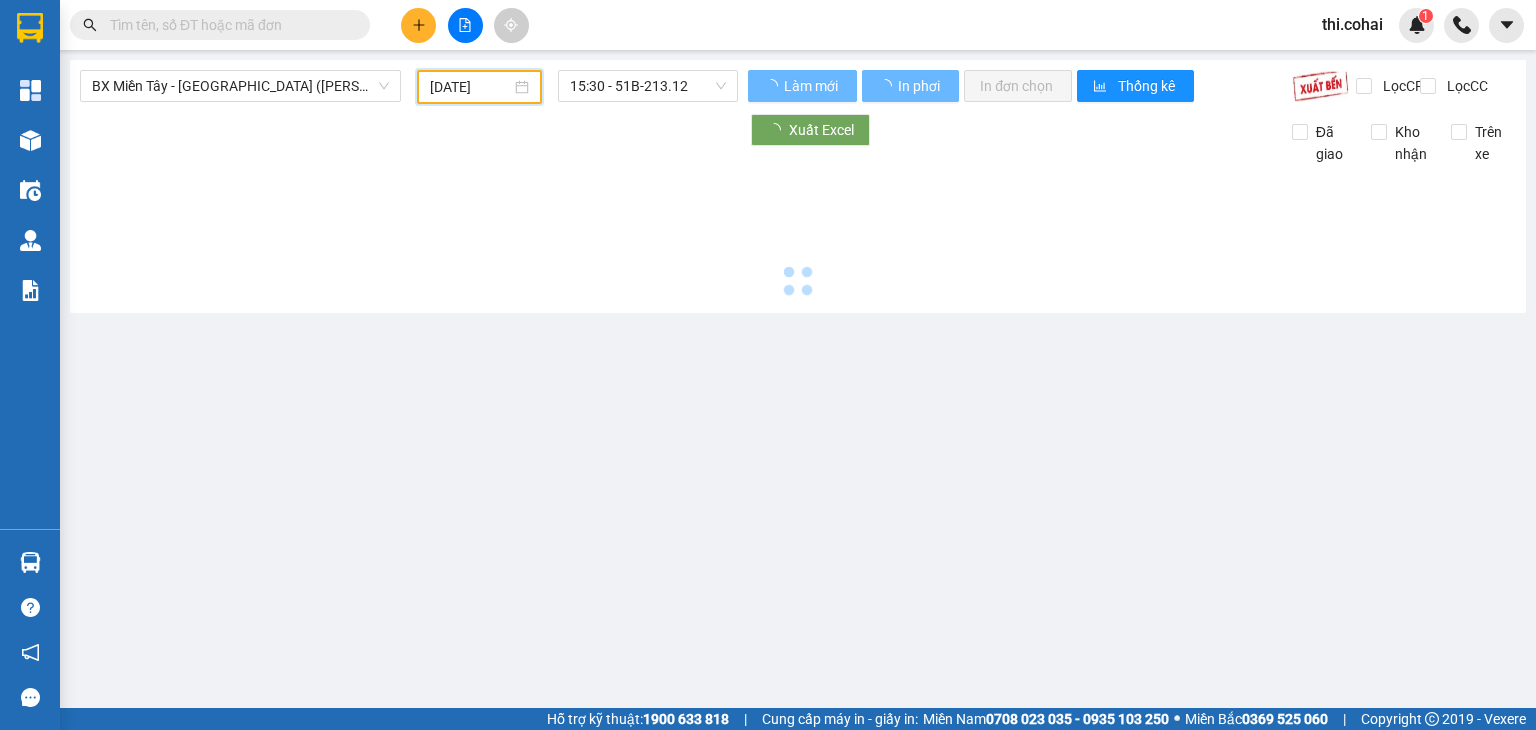 type on "[DATE]" 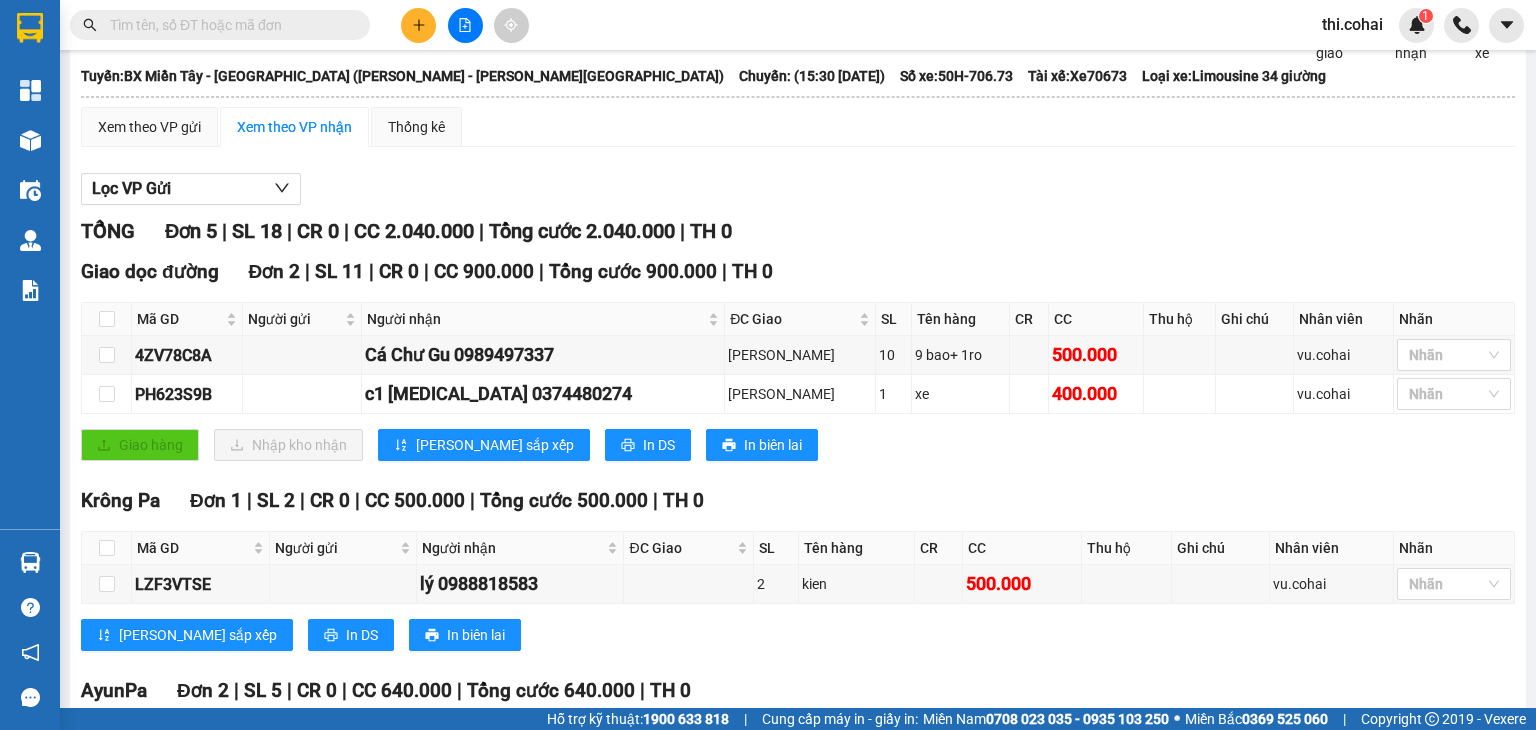 scroll, scrollTop: 0, scrollLeft: 0, axis: both 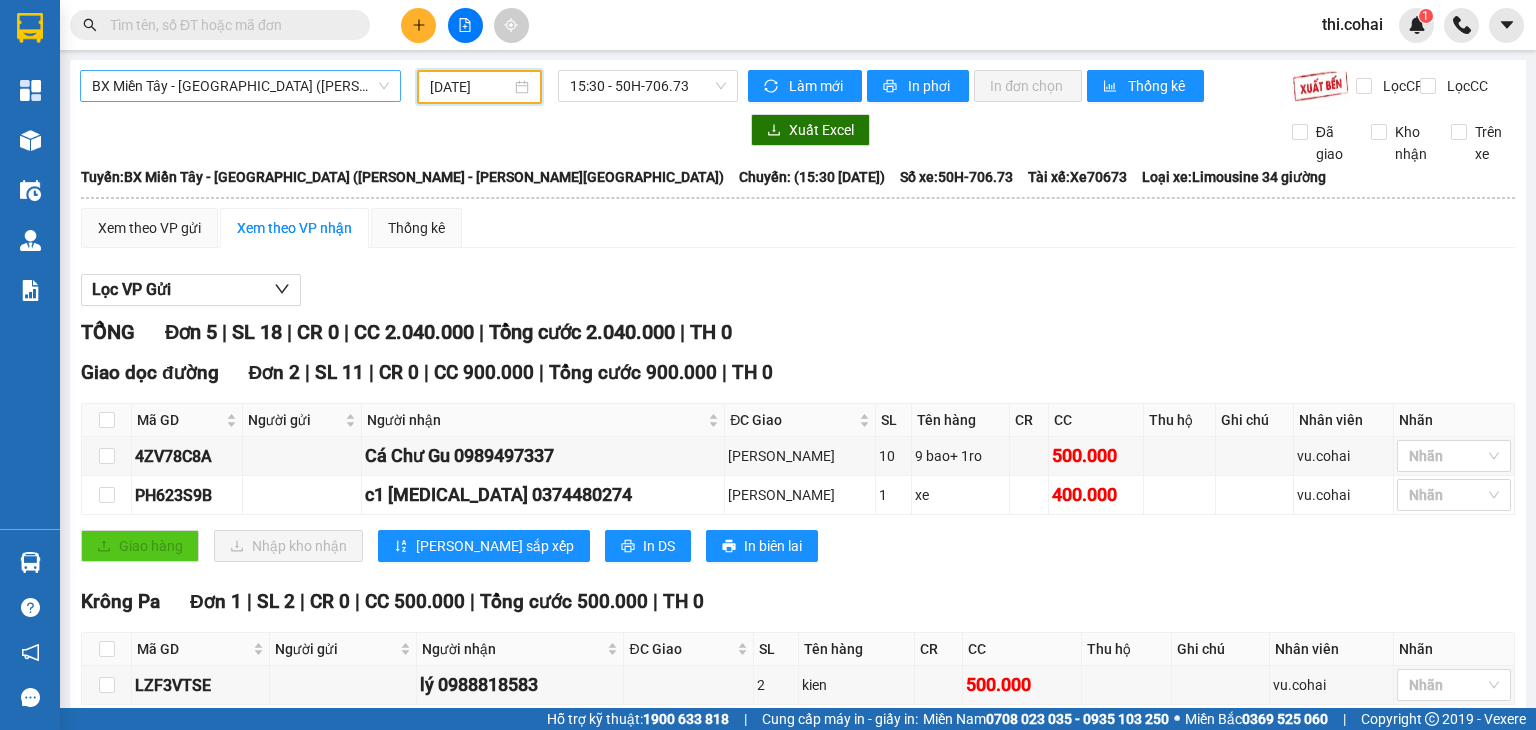 click on "BX Miền Tây - [GEOGRAPHIC_DATA] ([GEOGRAPHIC_DATA] - [GEOGRAPHIC_DATA])" at bounding box center (240, 86) 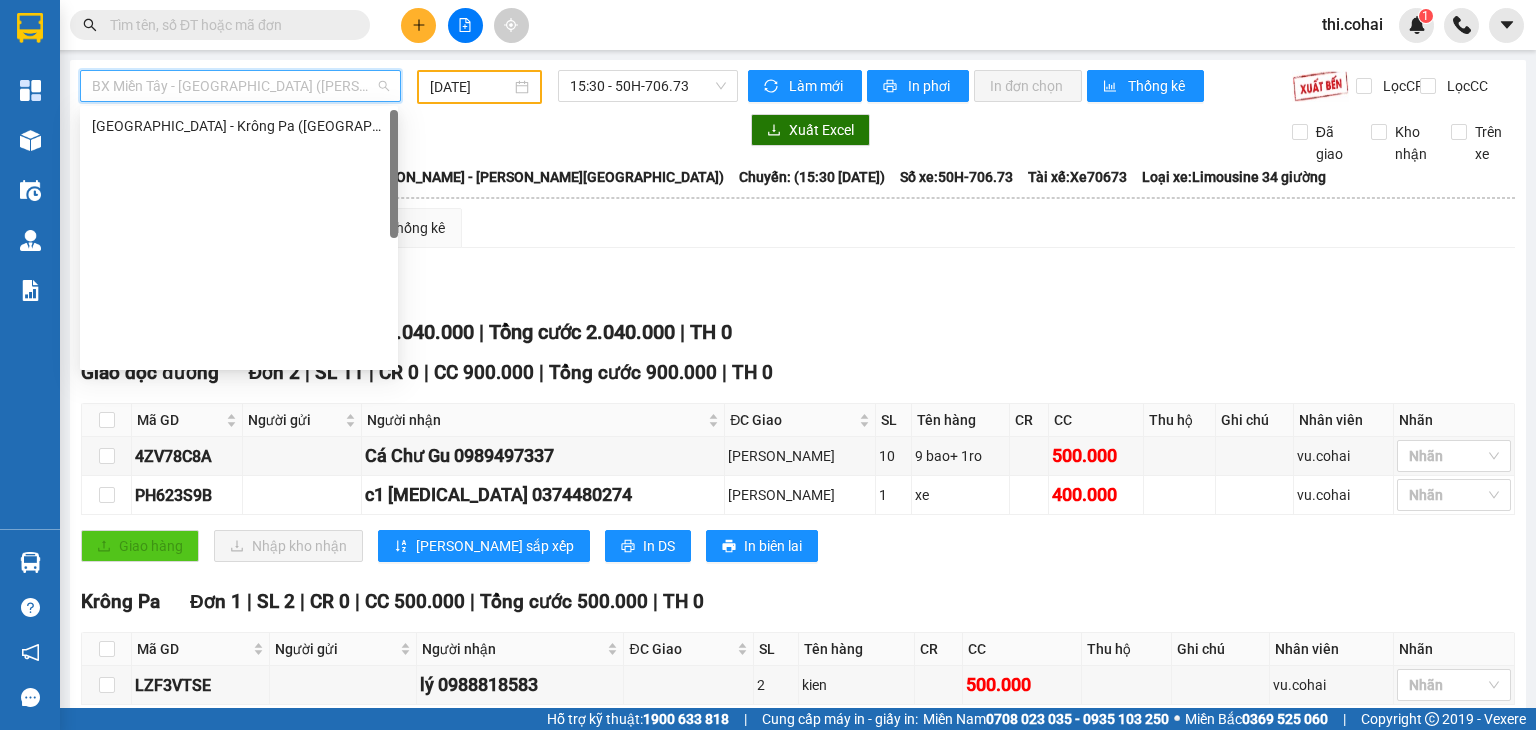 scroll, scrollTop: 0, scrollLeft: 0, axis: both 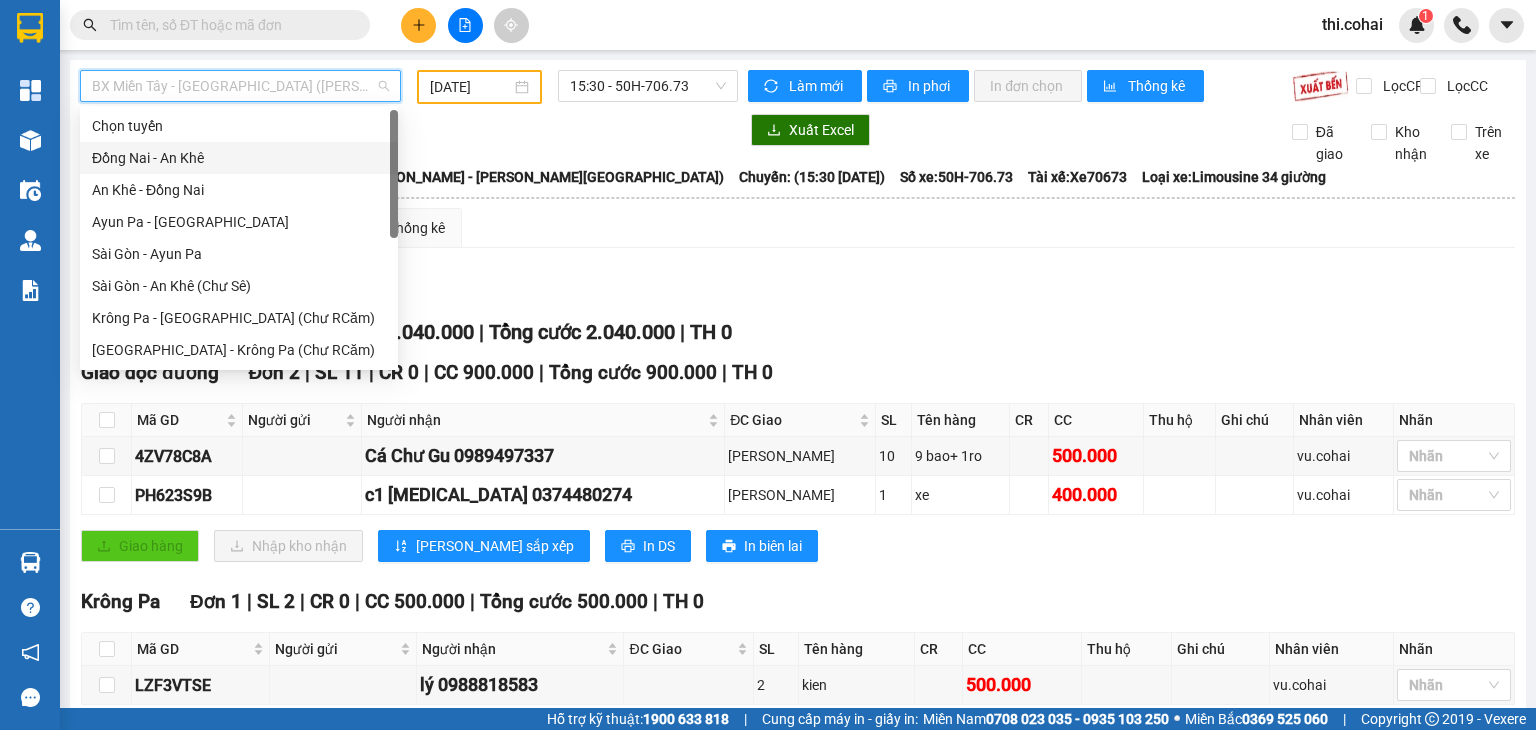 click on "Đồng Nai - An Khê" at bounding box center (239, 158) 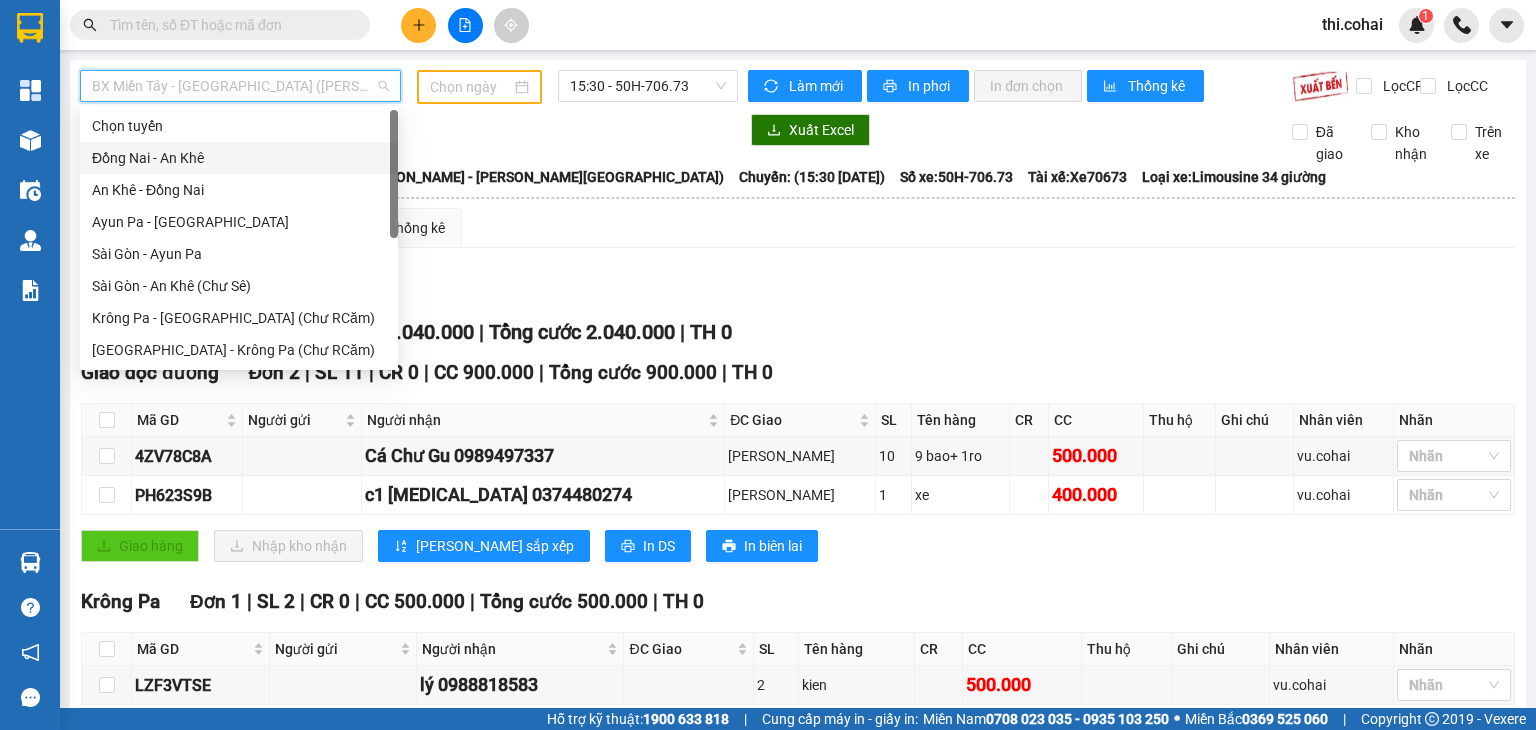 type on "[DATE]" 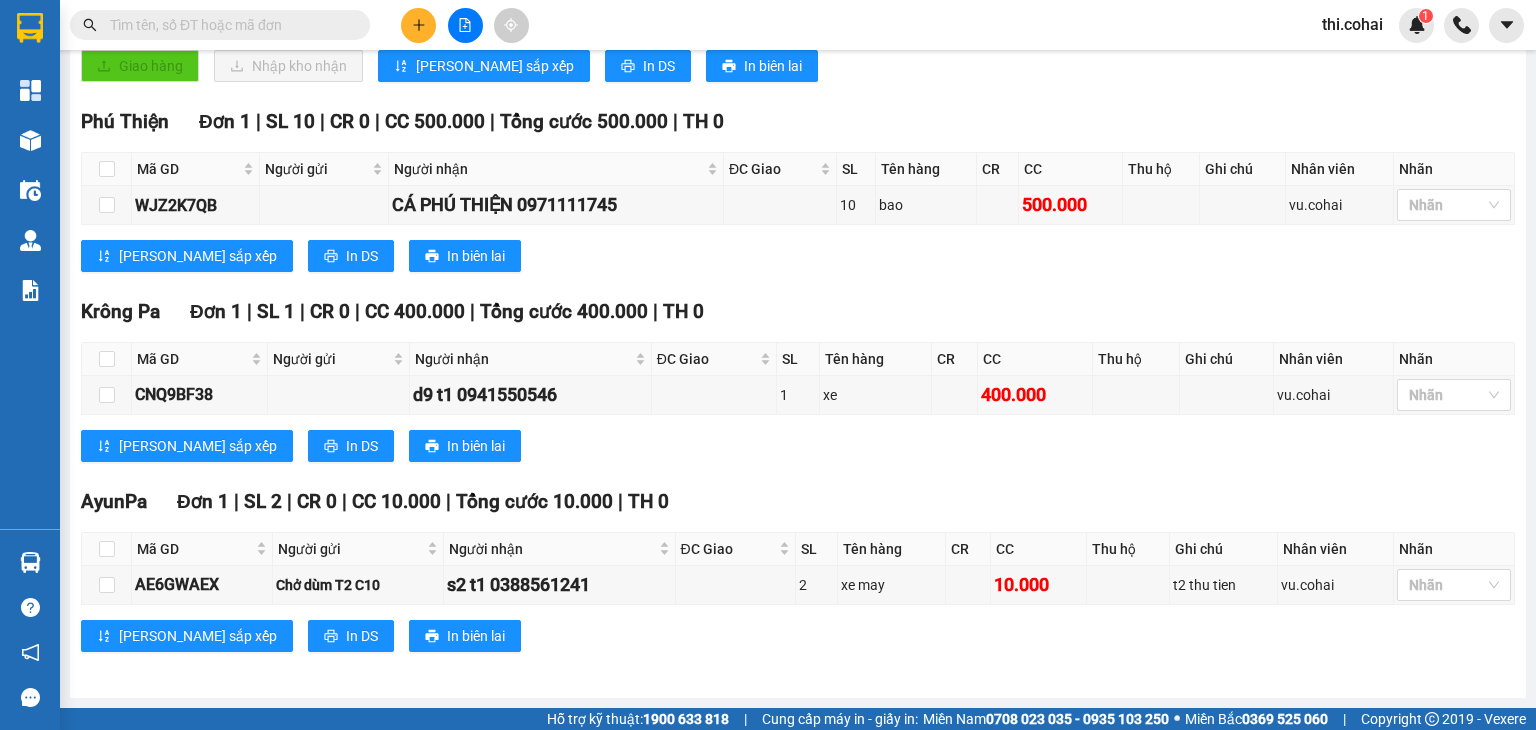 scroll, scrollTop: 0, scrollLeft: 0, axis: both 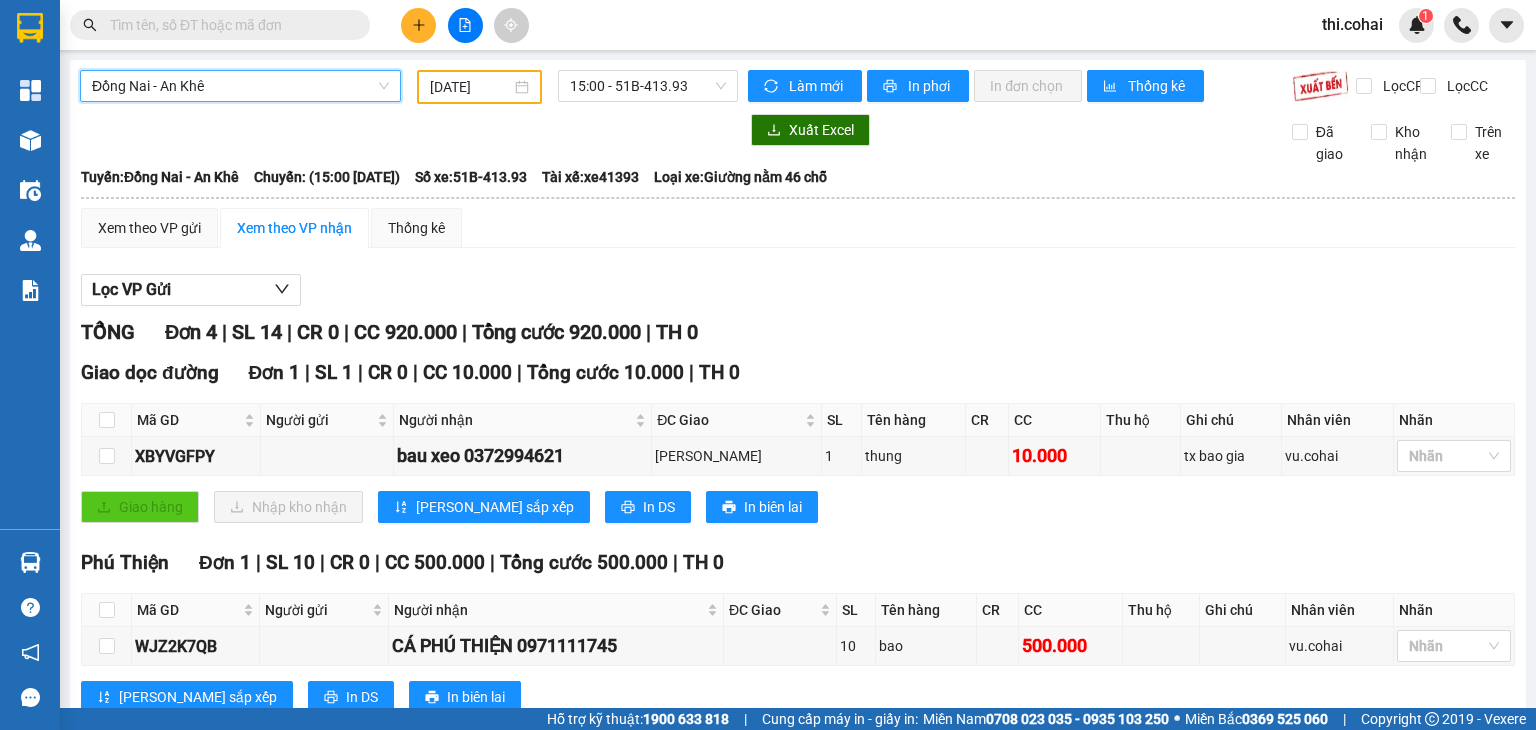 click on "Đồng Nai - An Khê" at bounding box center [240, 86] 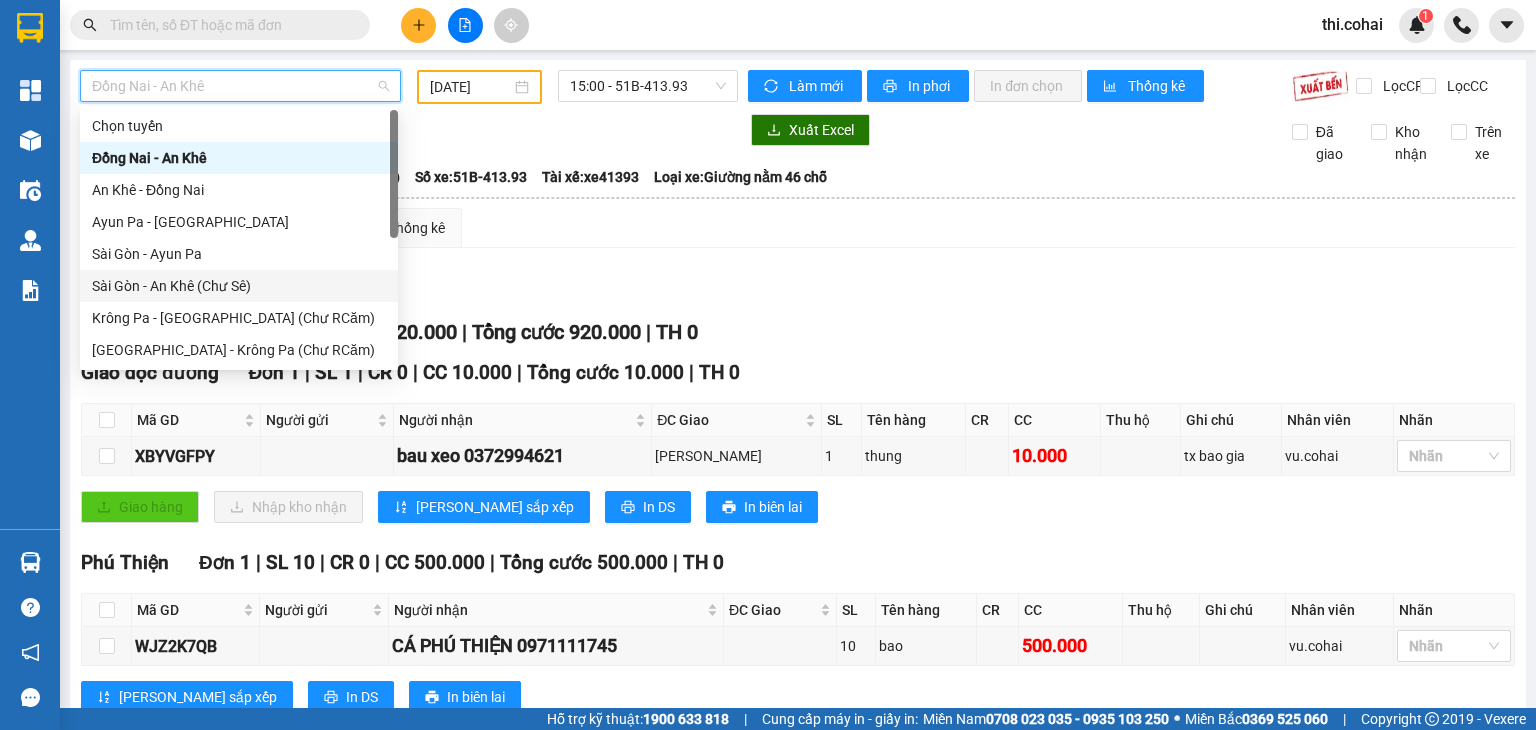 click on "Sài Gòn - An Khê (Chư Sê)" at bounding box center [239, 286] 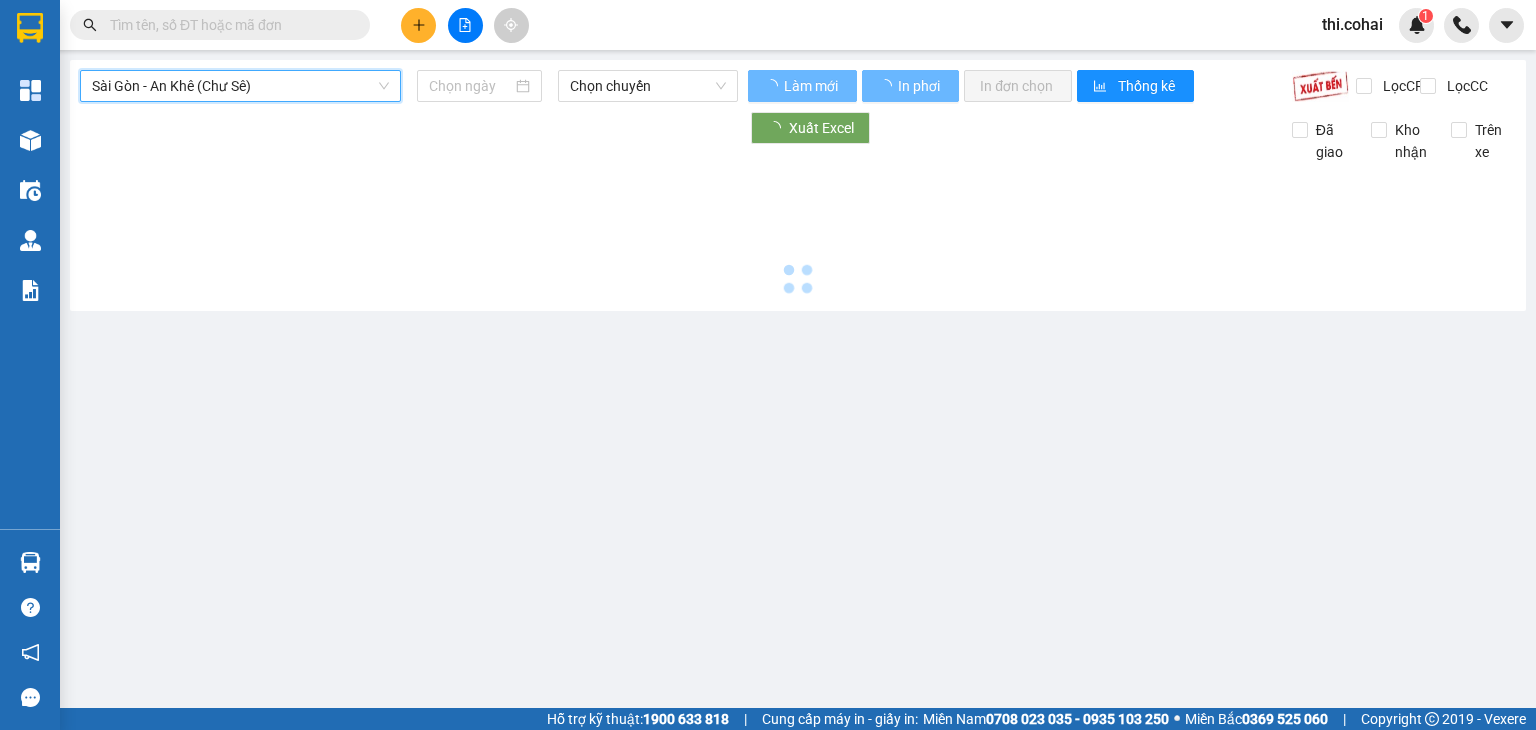 type on "[DATE]" 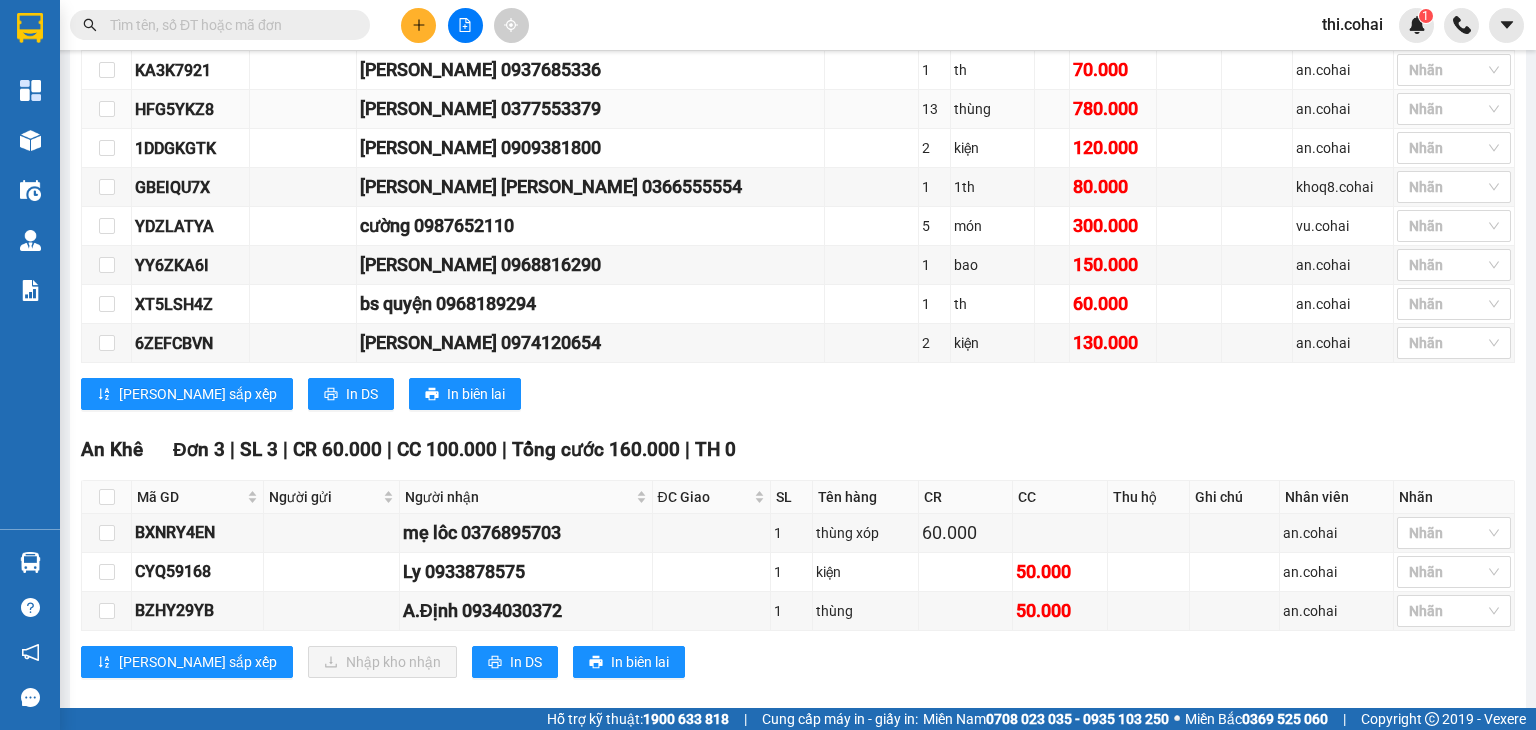 scroll, scrollTop: 876, scrollLeft: 0, axis: vertical 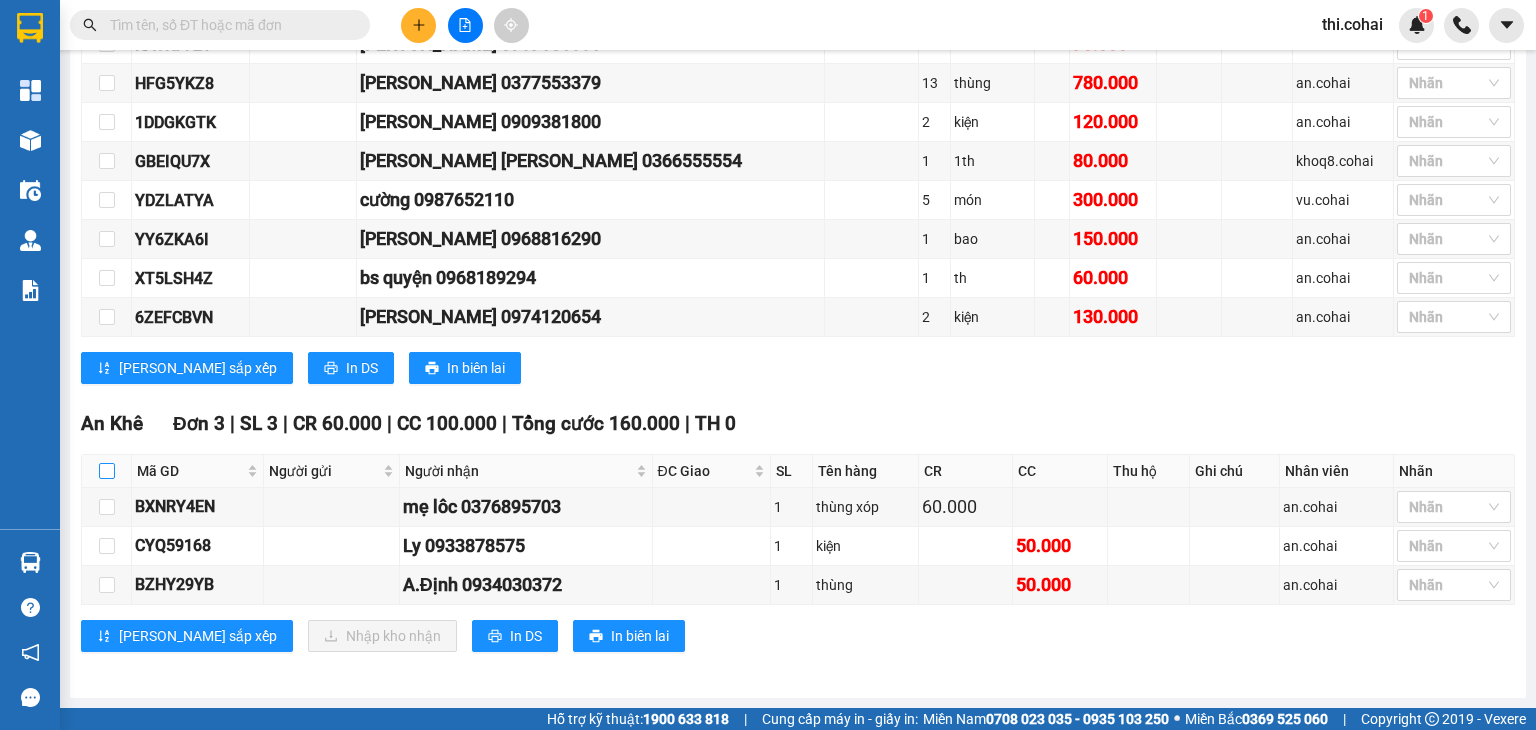 click at bounding box center (107, 471) 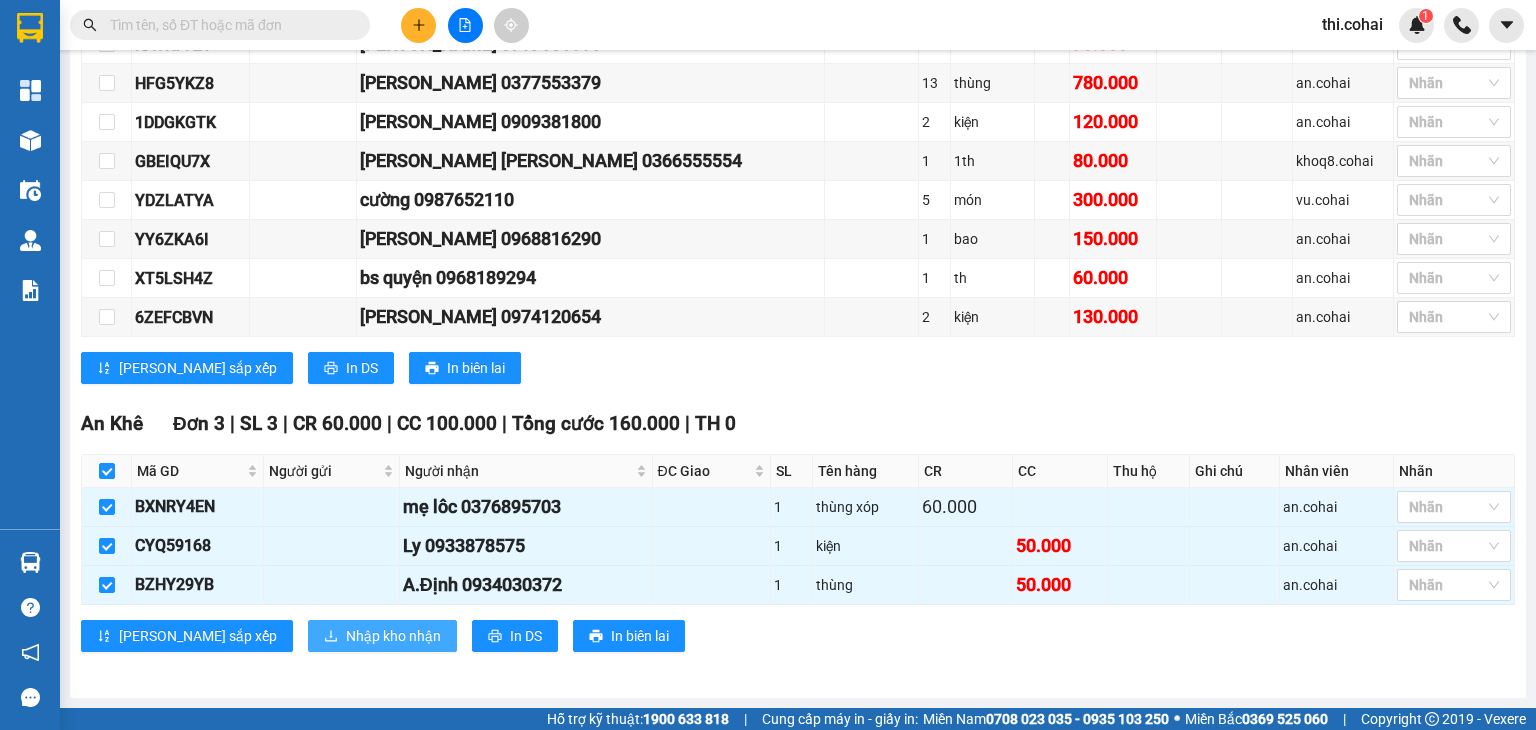 click on "Nhập kho nhận" at bounding box center [393, 636] 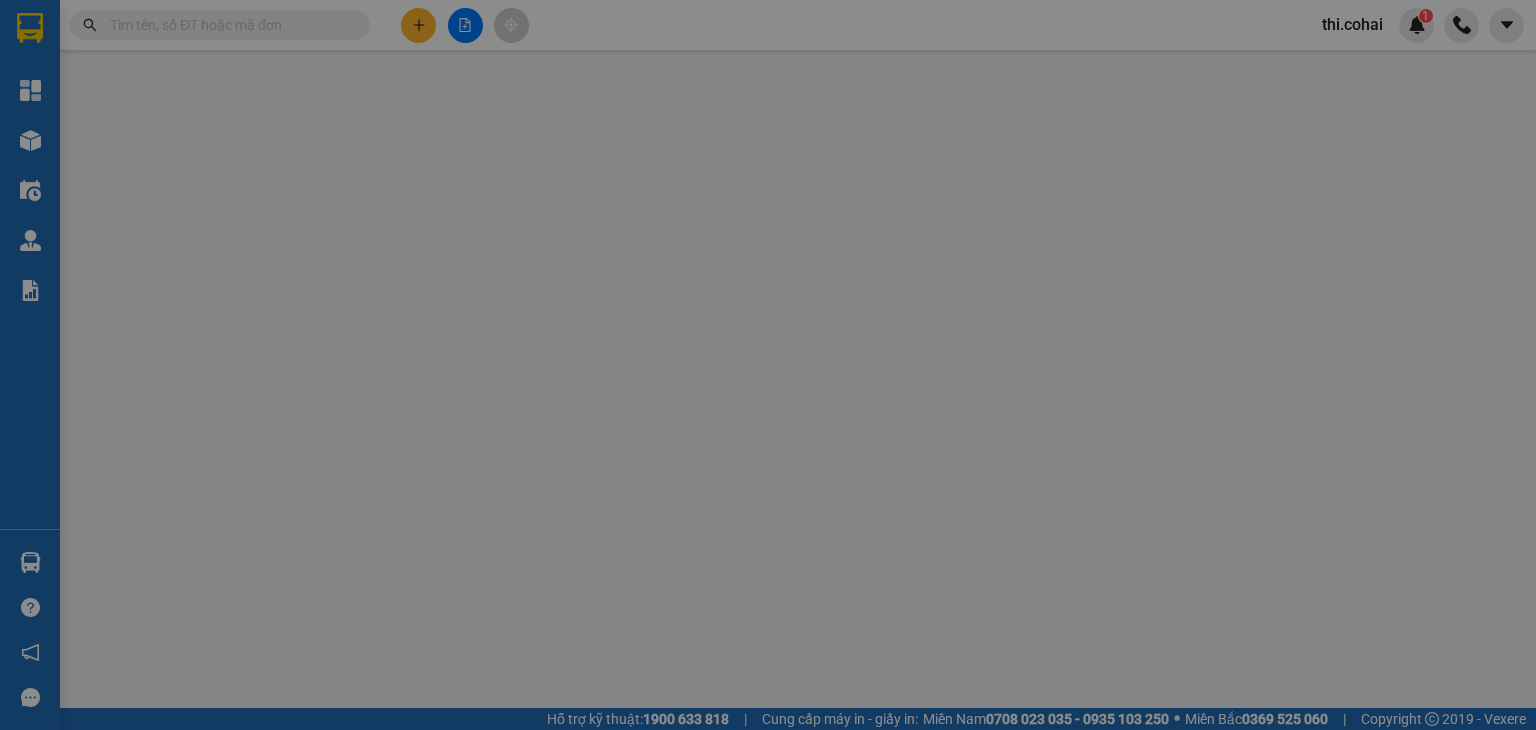 scroll, scrollTop: 0, scrollLeft: 0, axis: both 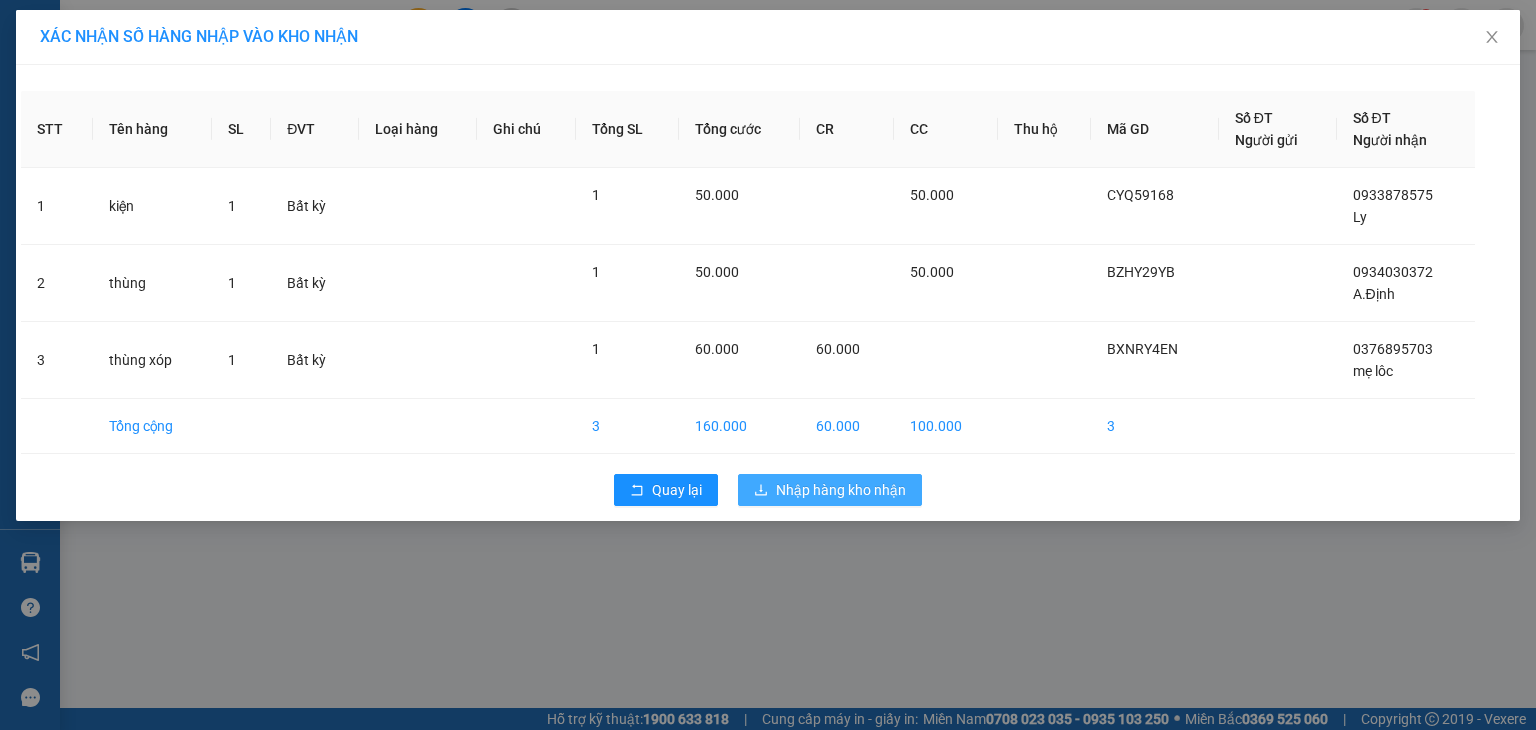 click on "Nhập hàng kho nhận" at bounding box center (841, 490) 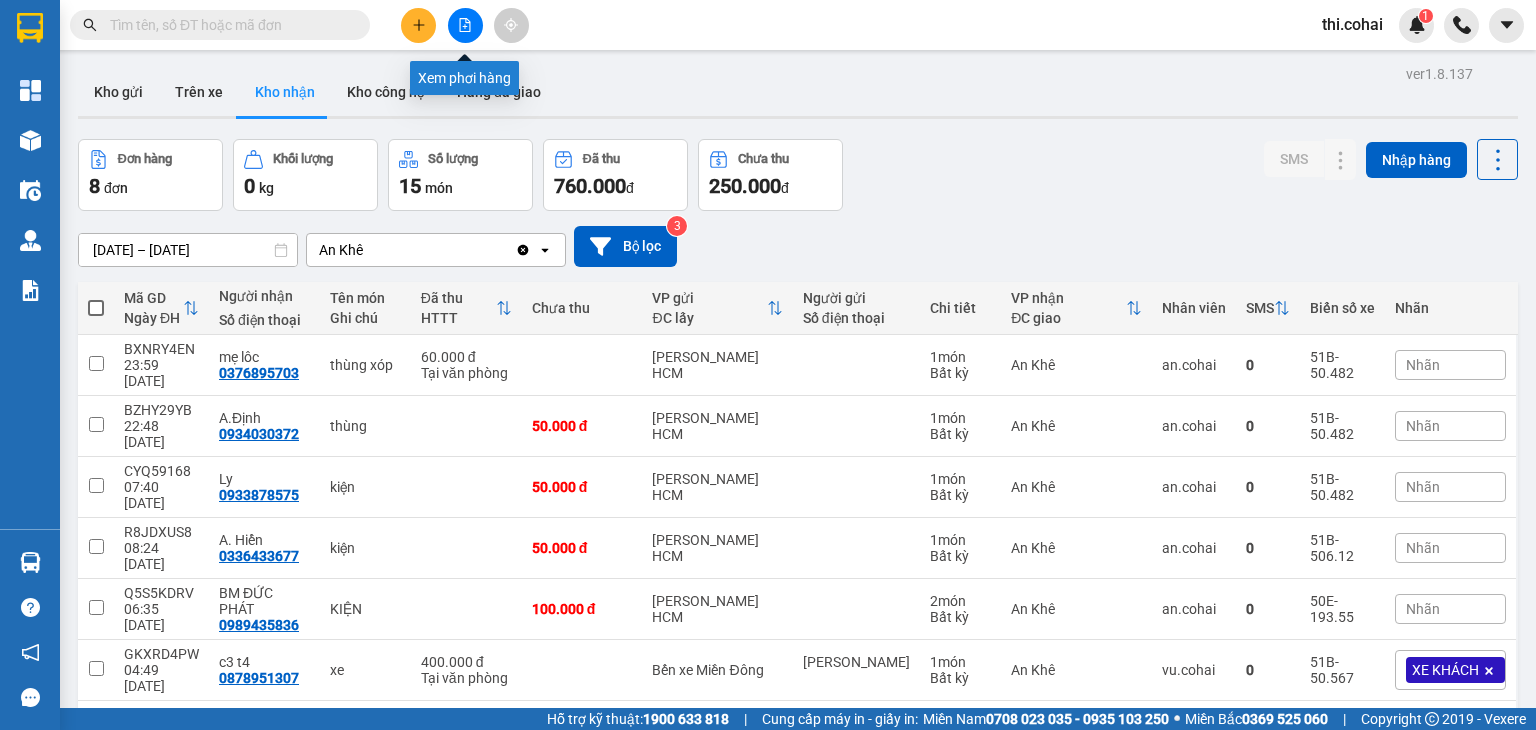 click at bounding box center [465, 25] 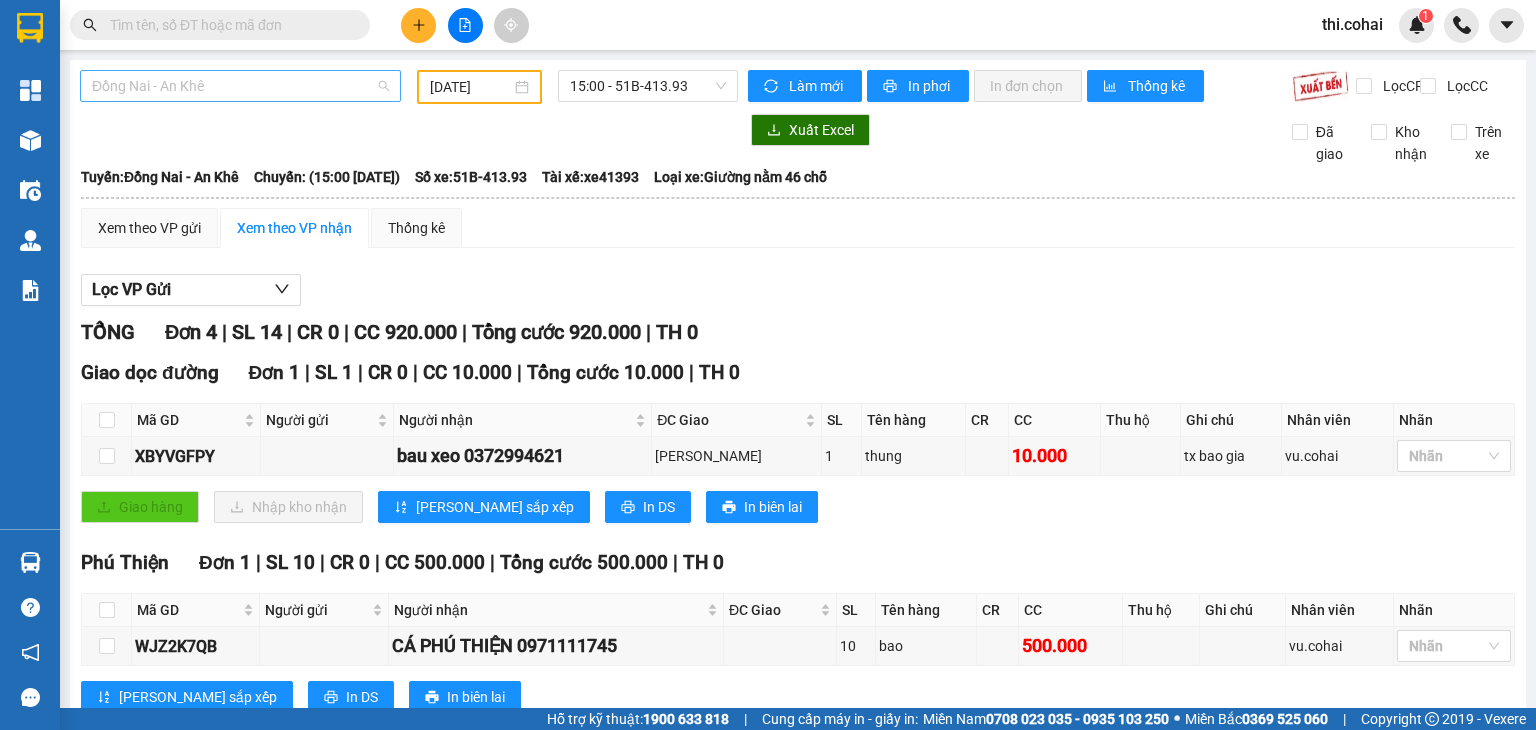 click on "Đồng Nai - An Khê" at bounding box center (240, 86) 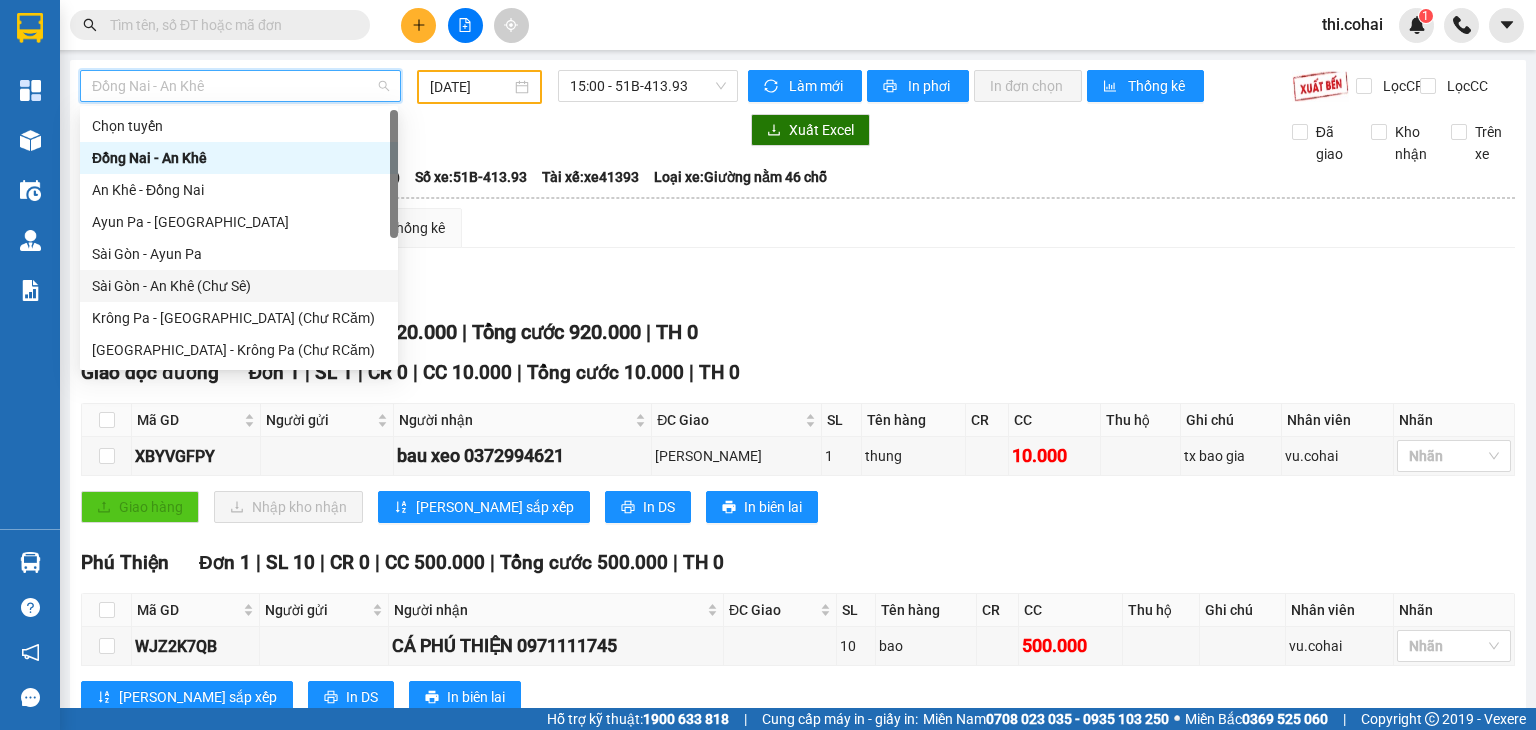 click on "Sài Gòn - An Khê (Chư Sê)" at bounding box center [239, 286] 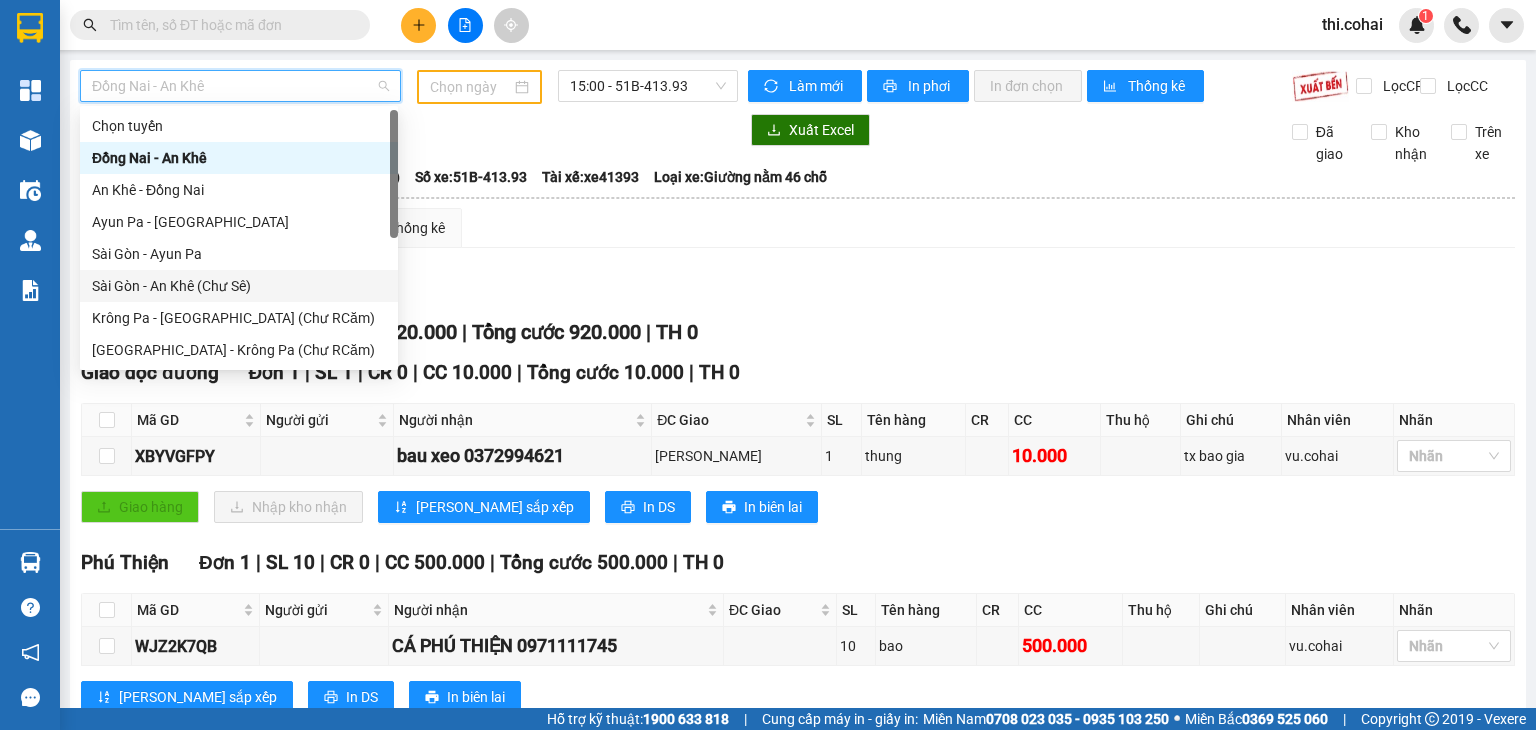 type on "[DATE]" 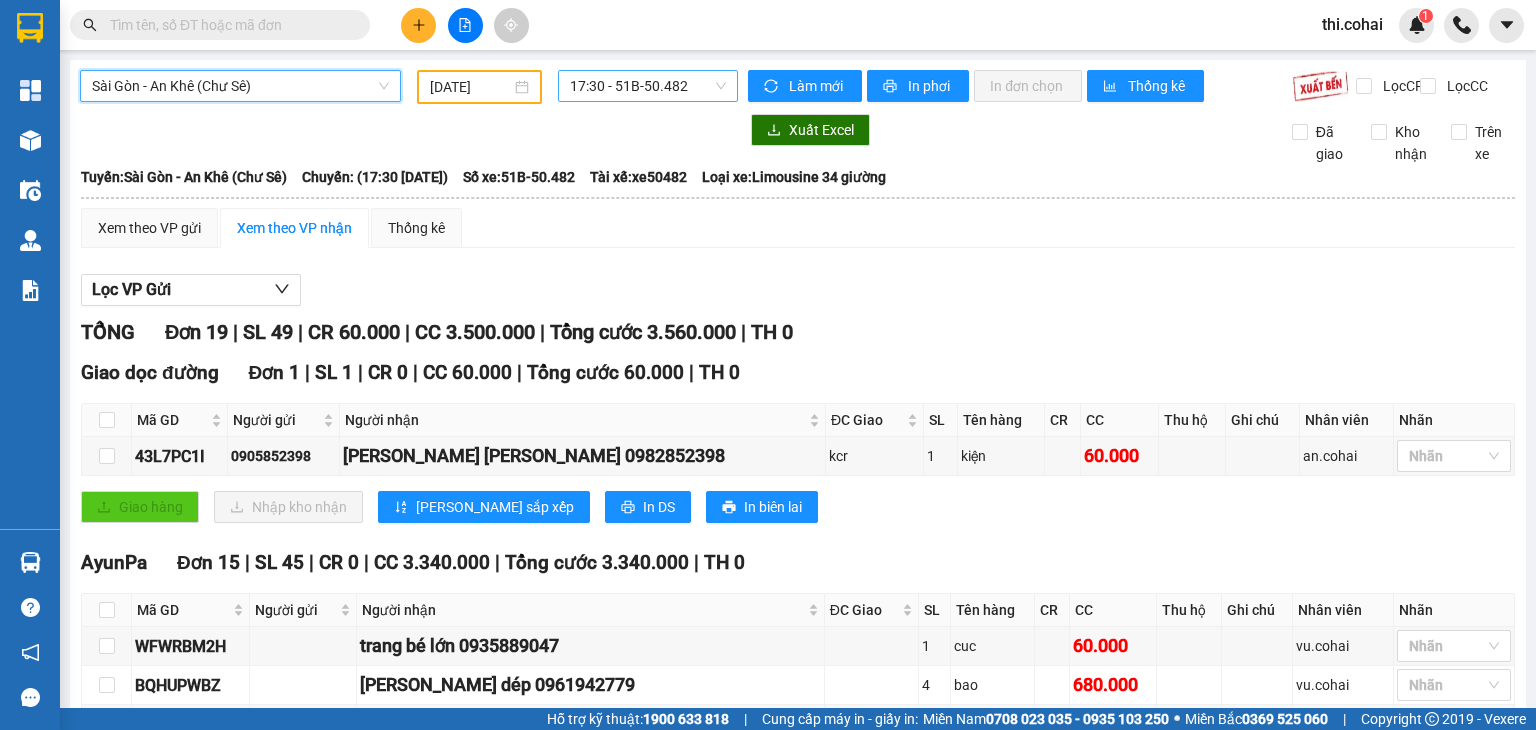 click on "17:30     - 51B-50.482" at bounding box center (648, 86) 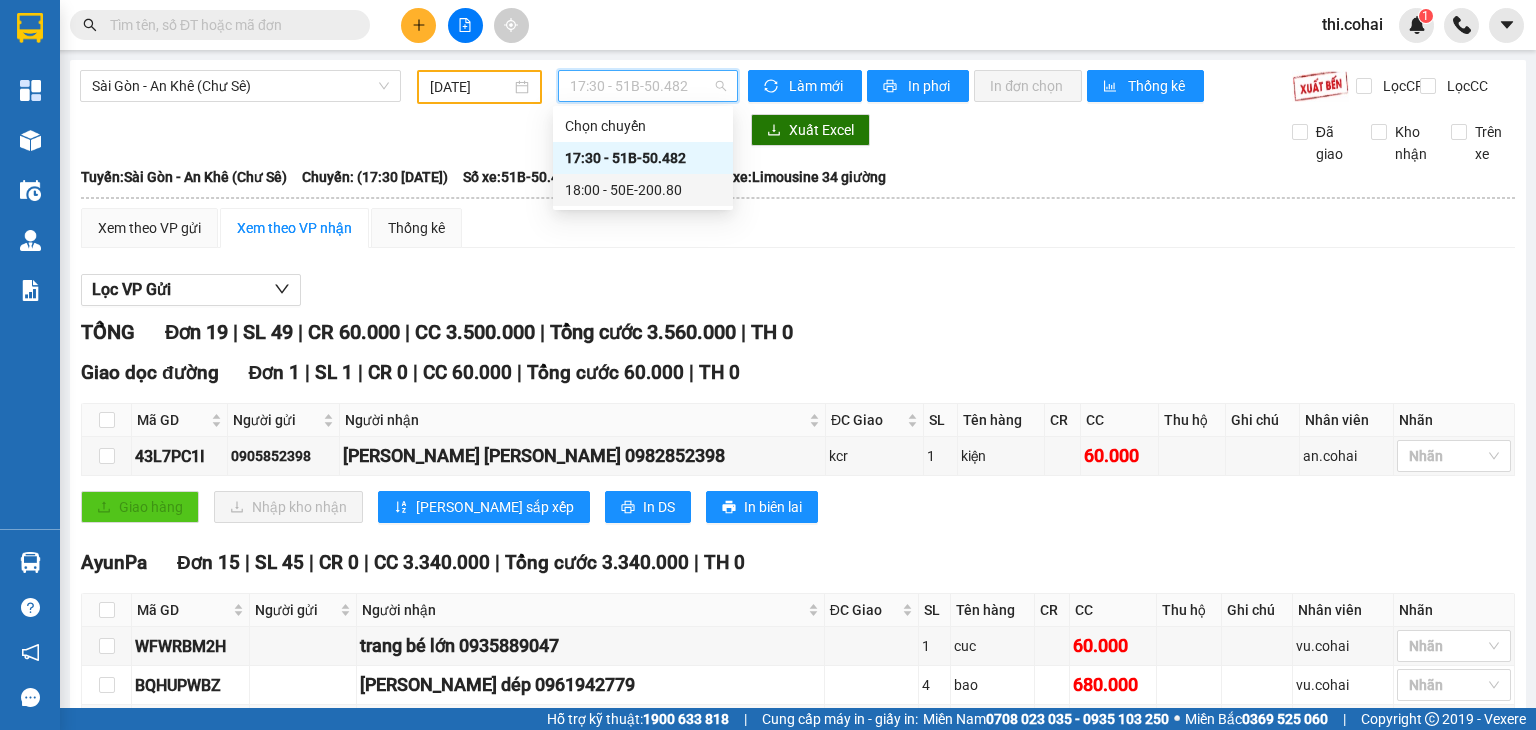 click on "18:00     - 50E-200.80" at bounding box center [643, 190] 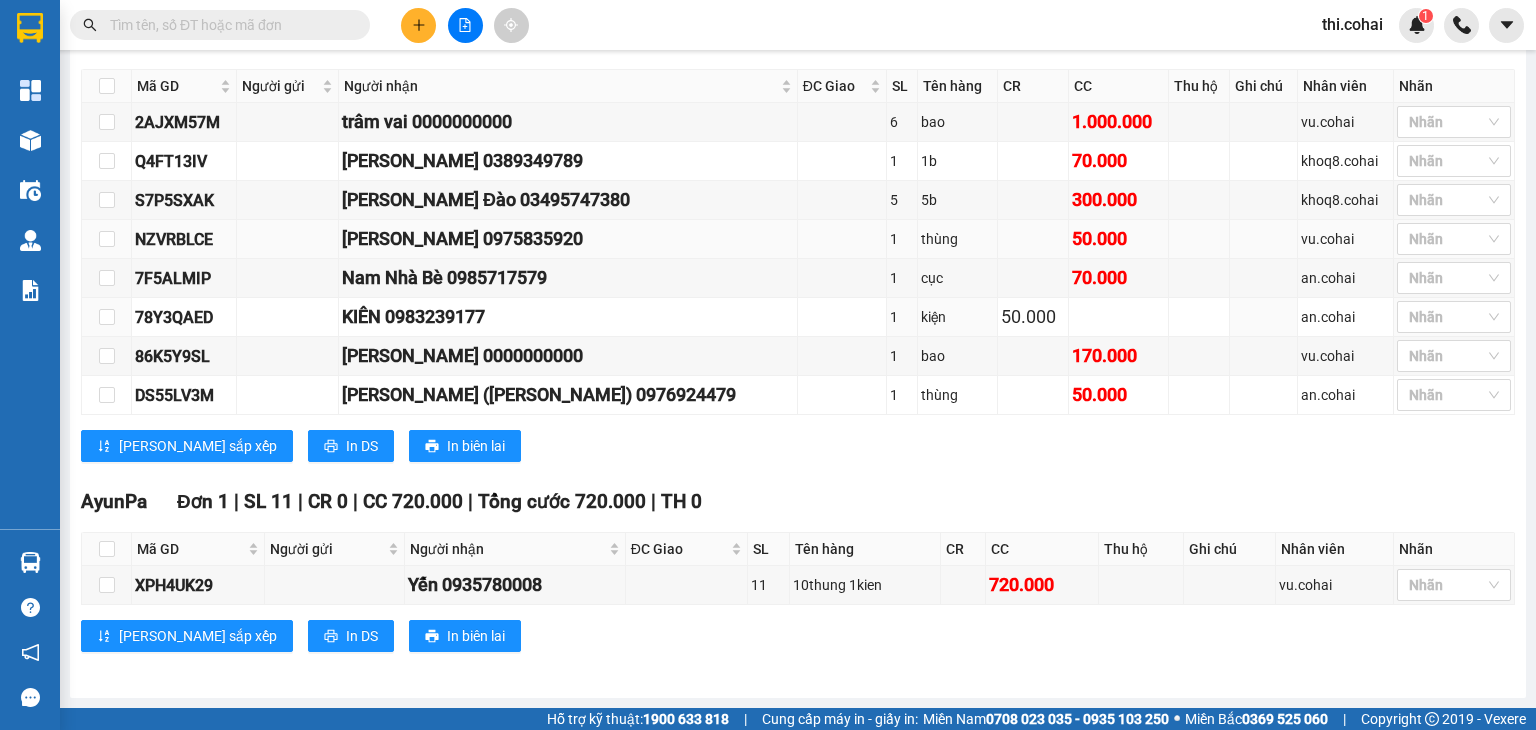 scroll, scrollTop: 0, scrollLeft: 0, axis: both 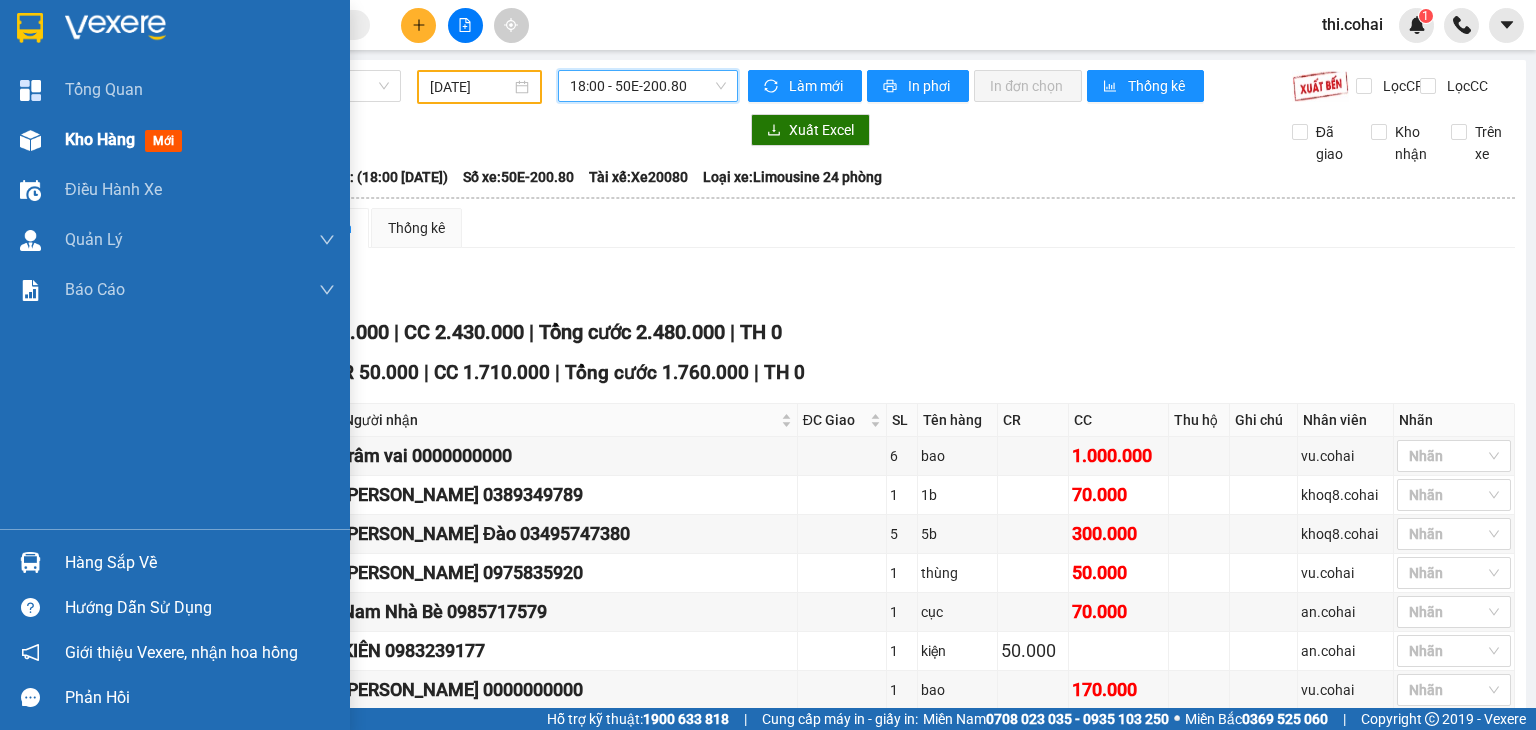 drag, startPoint x: 104, startPoint y: 138, endPoint x: 308, endPoint y: 134, distance: 204.03922 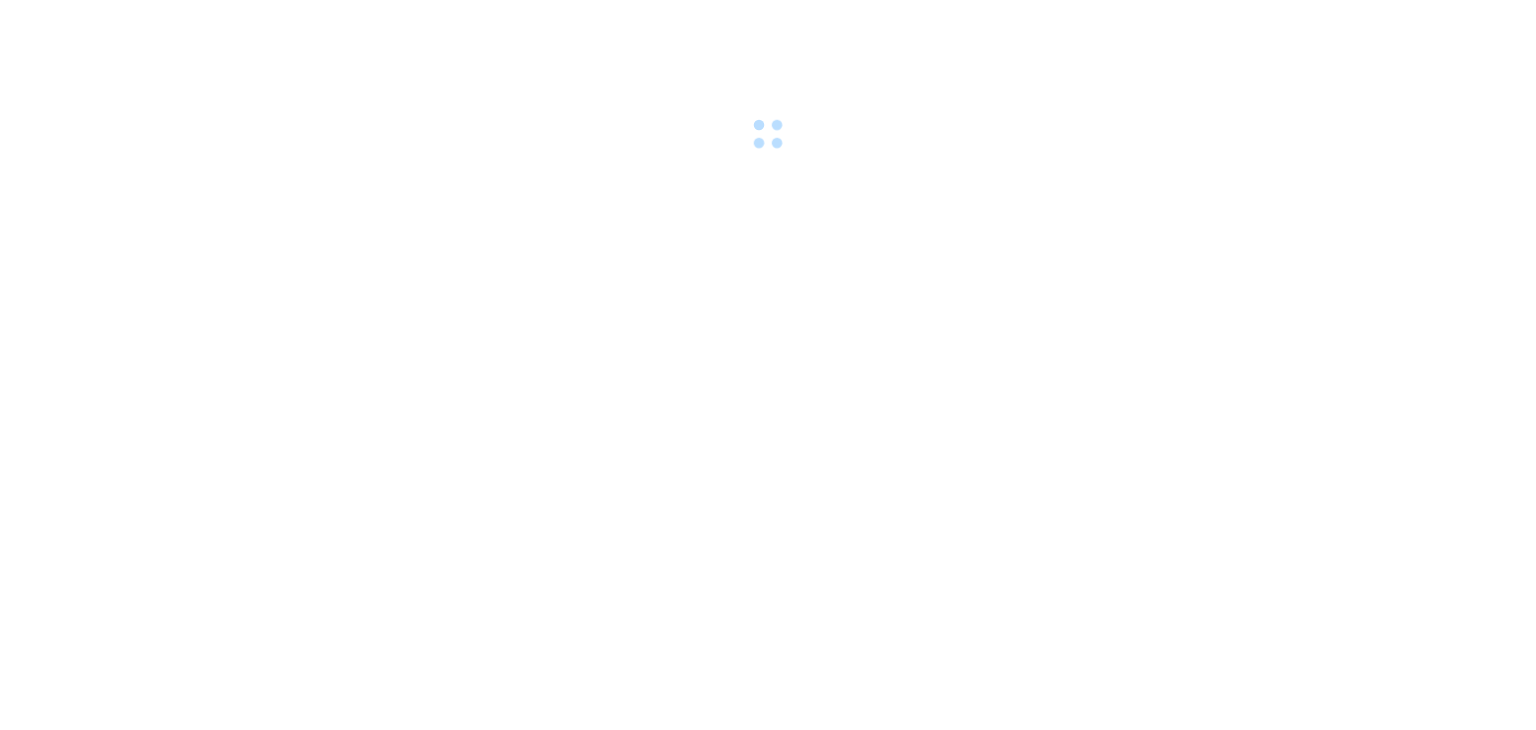 scroll, scrollTop: 0, scrollLeft: 0, axis: both 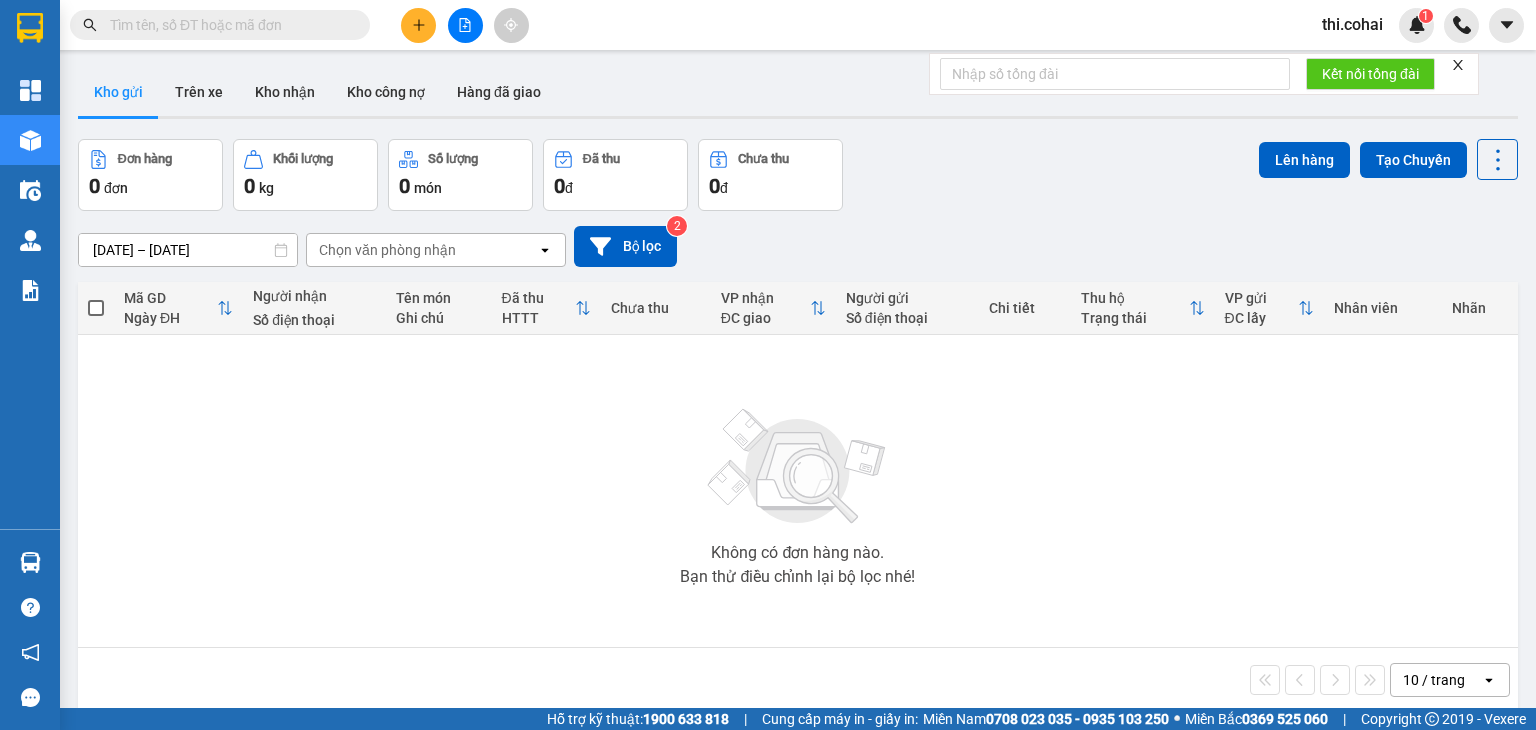 click 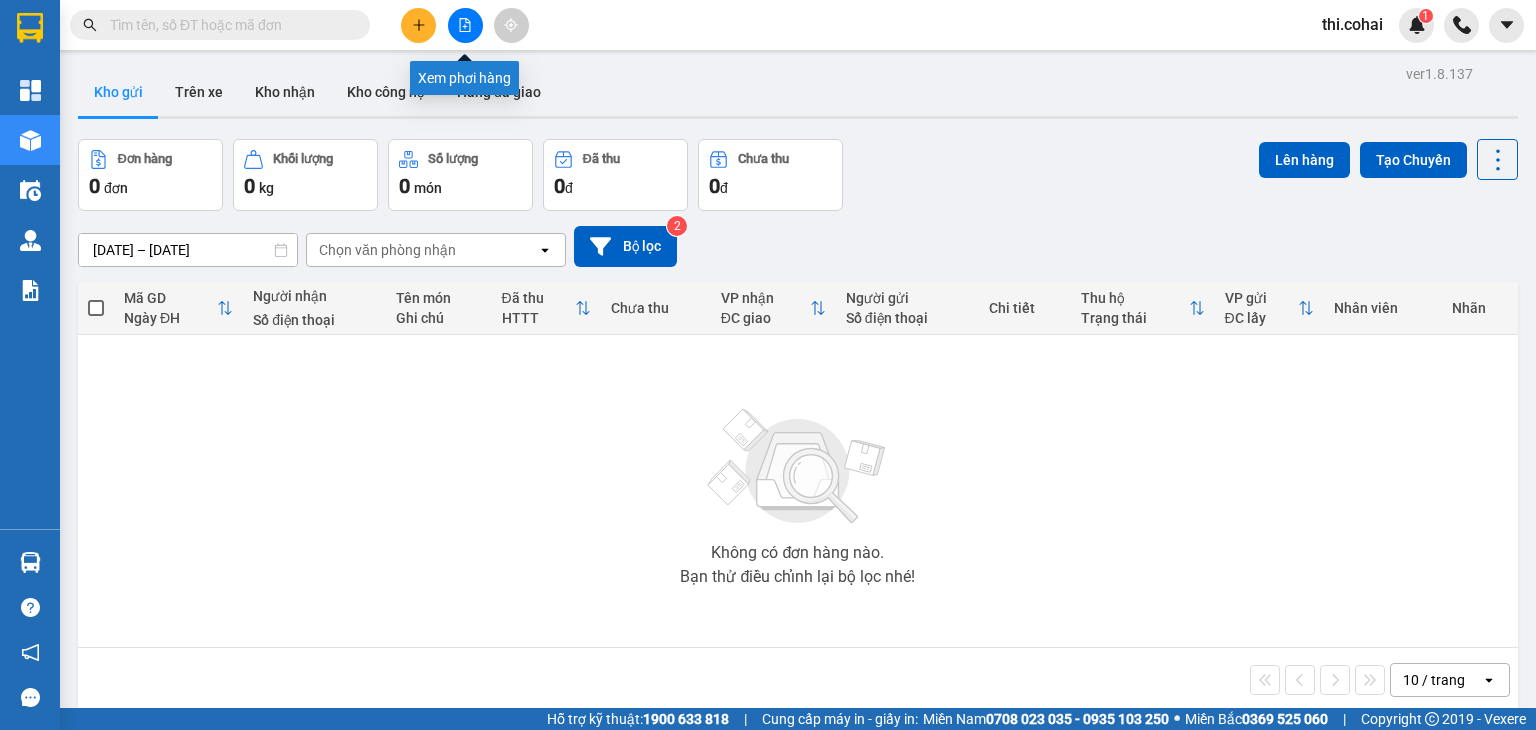 click 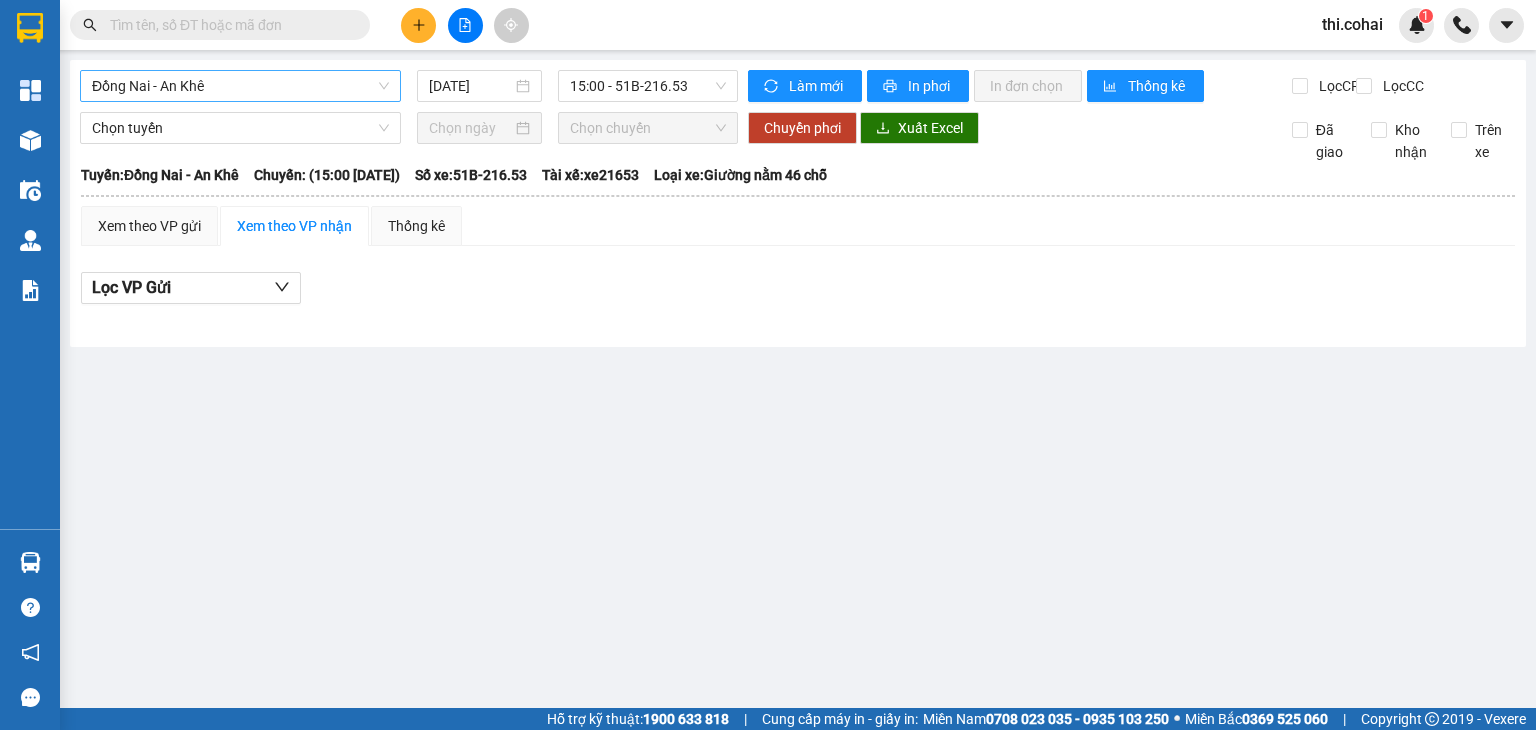 click on "Đồng Nai - An Khê" at bounding box center [240, 86] 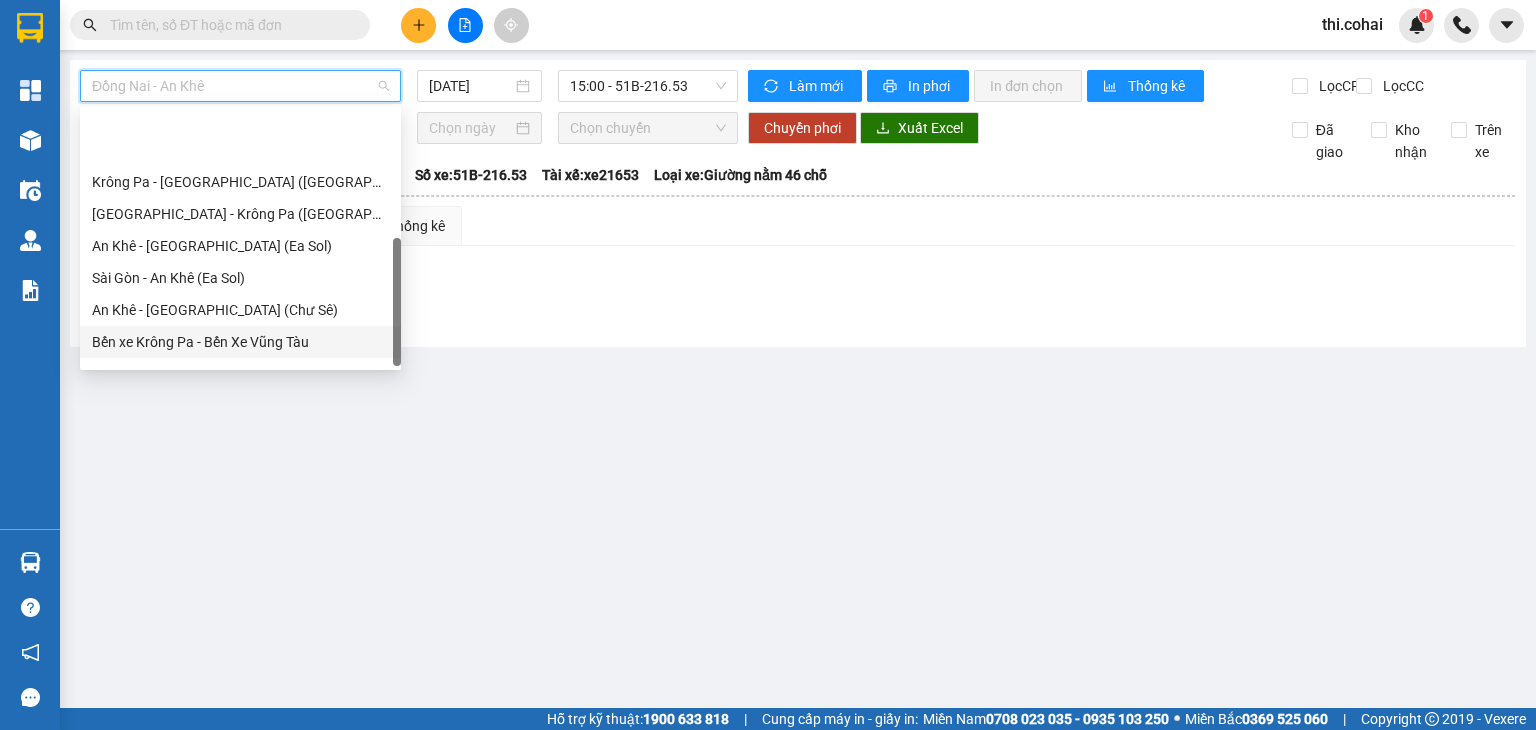 scroll, scrollTop: 288, scrollLeft: 0, axis: vertical 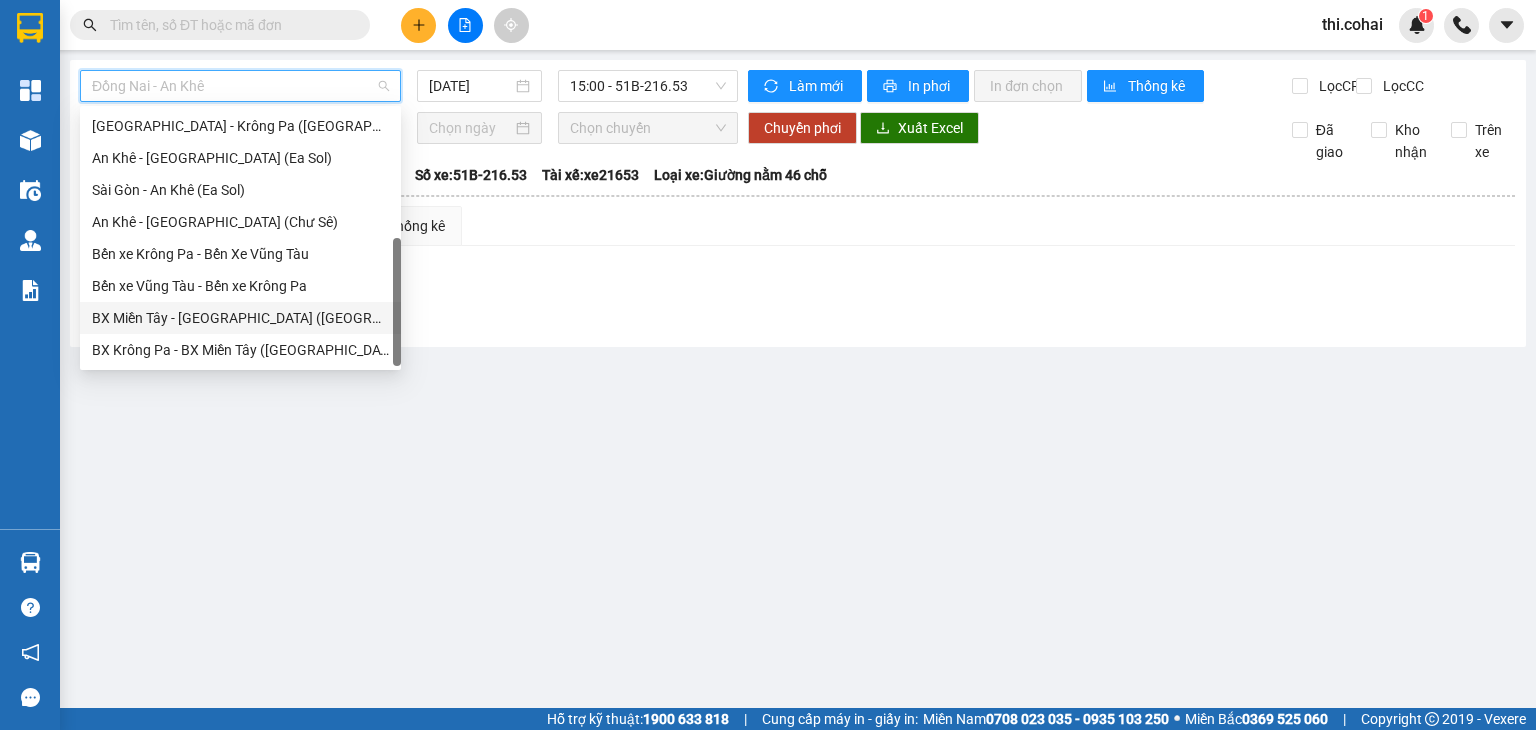 click on "BX Miền Tây - [GEOGRAPHIC_DATA] ([GEOGRAPHIC_DATA] - [GEOGRAPHIC_DATA])" at bounding box center (240, 318) 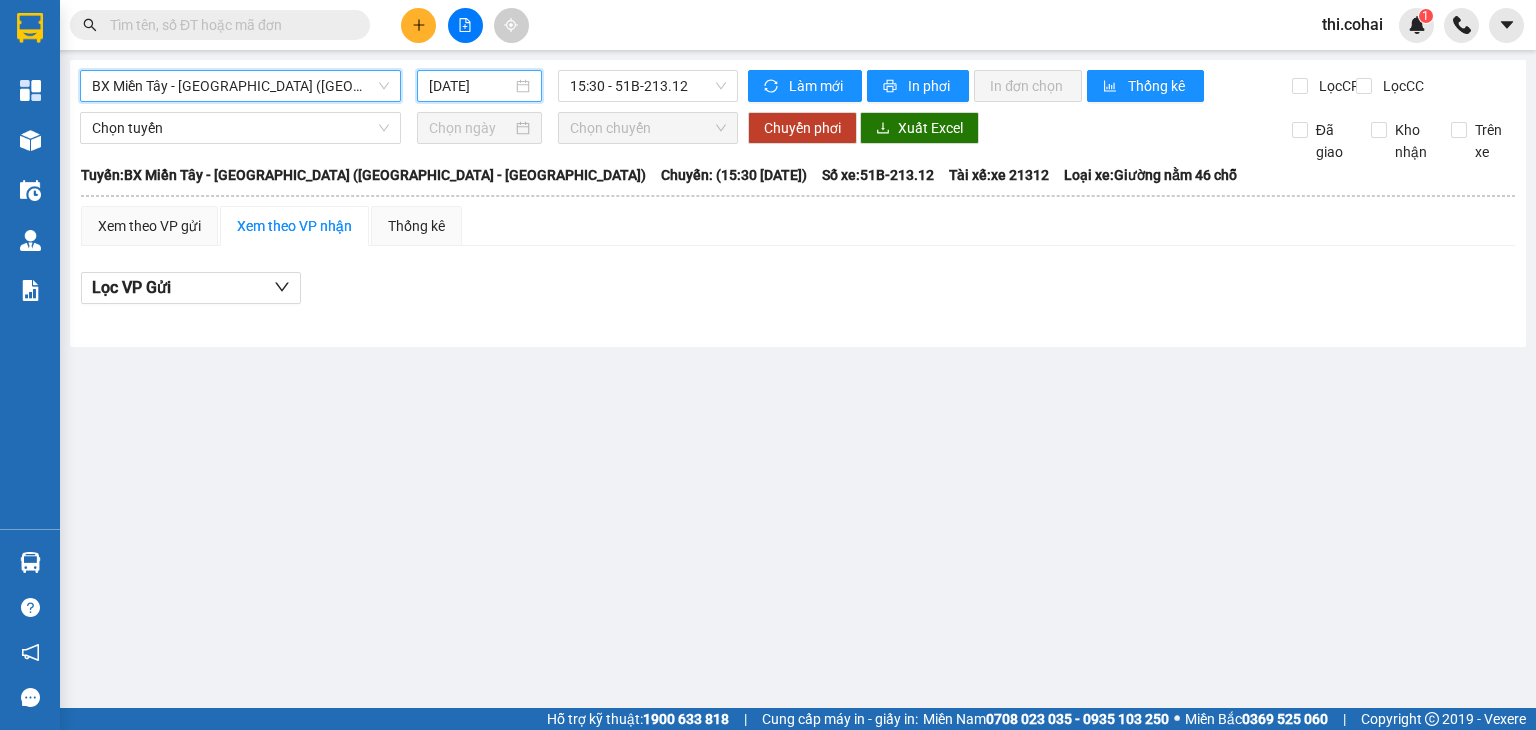 click on "[DATE]" at bounding box center (470, 86) 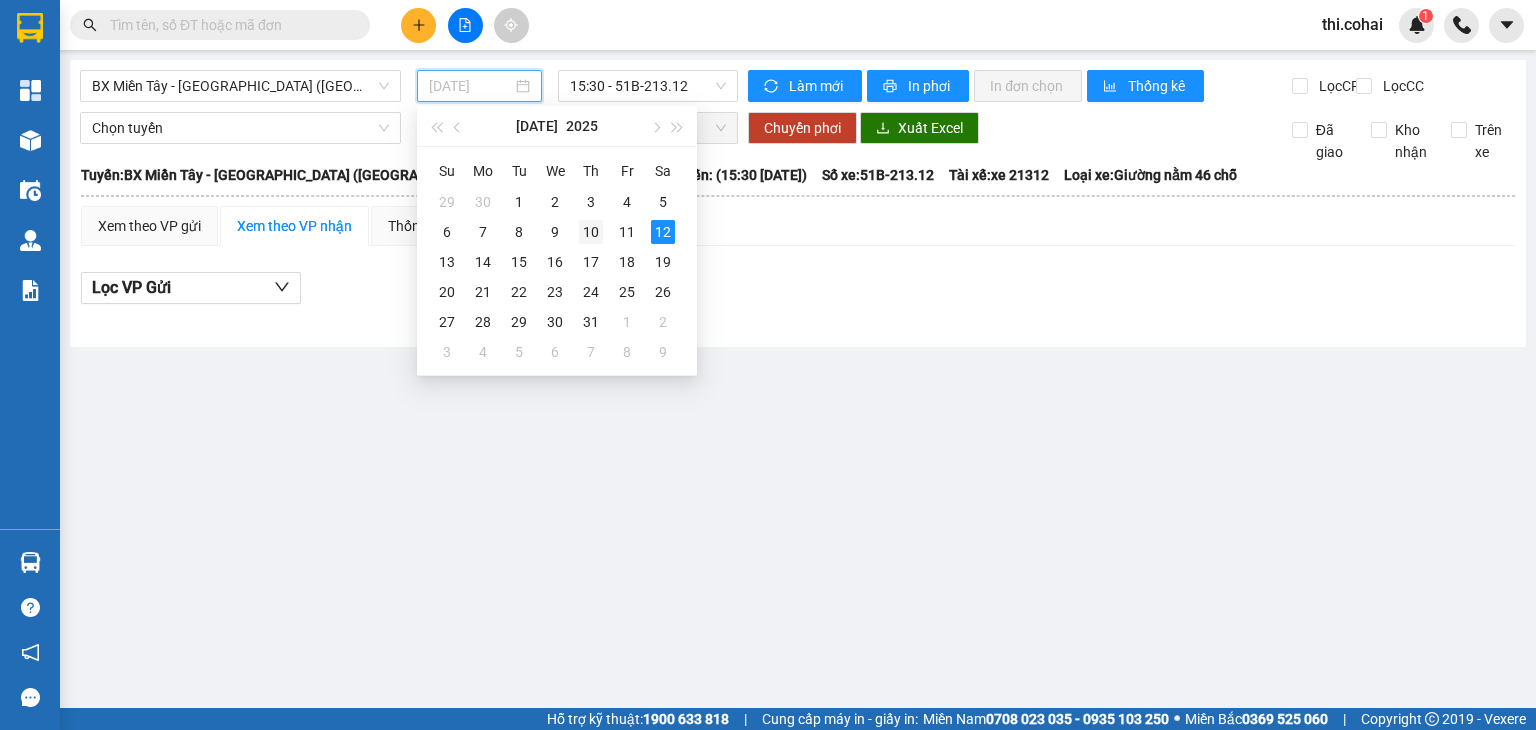 click on "10" at bounding box center [591, 232] 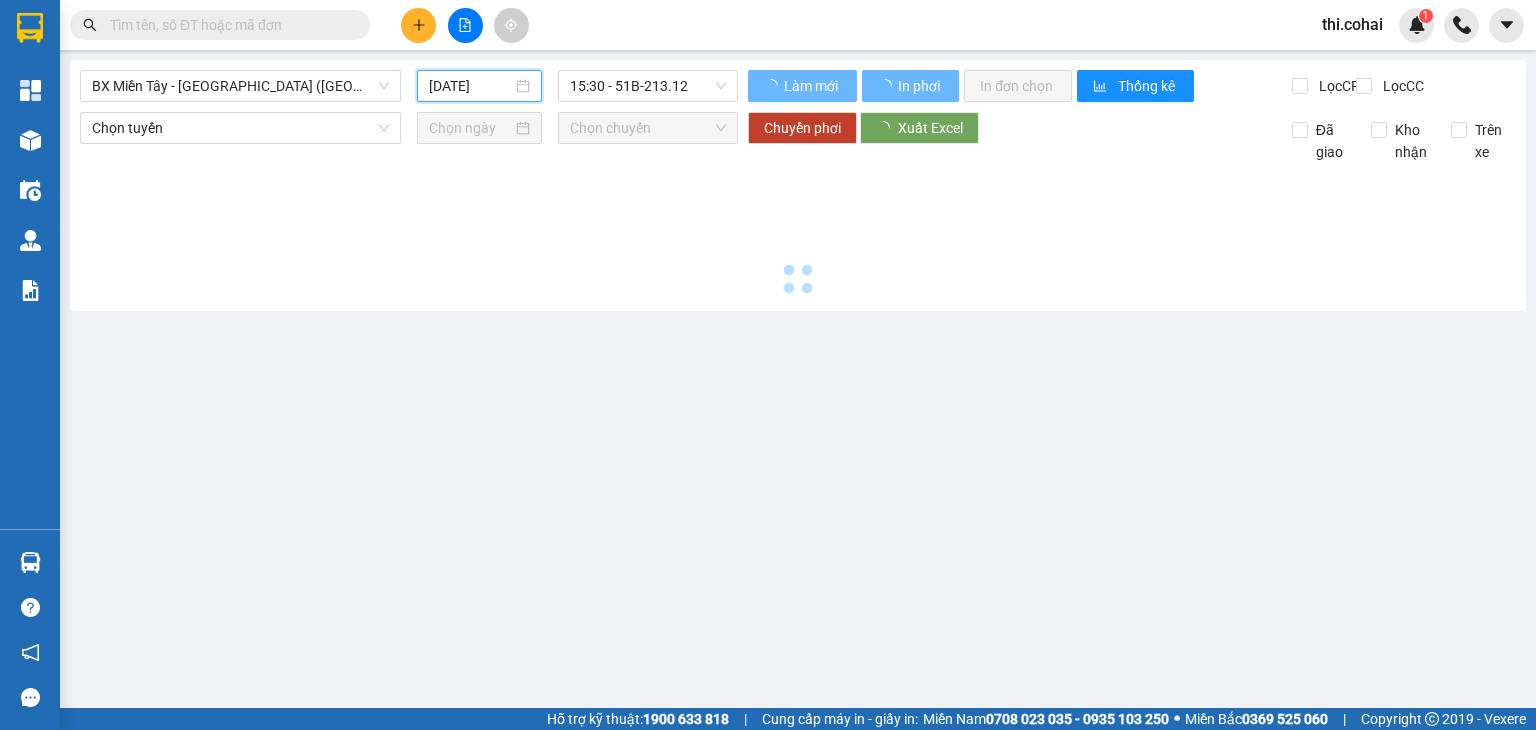 type on "[DATE]" 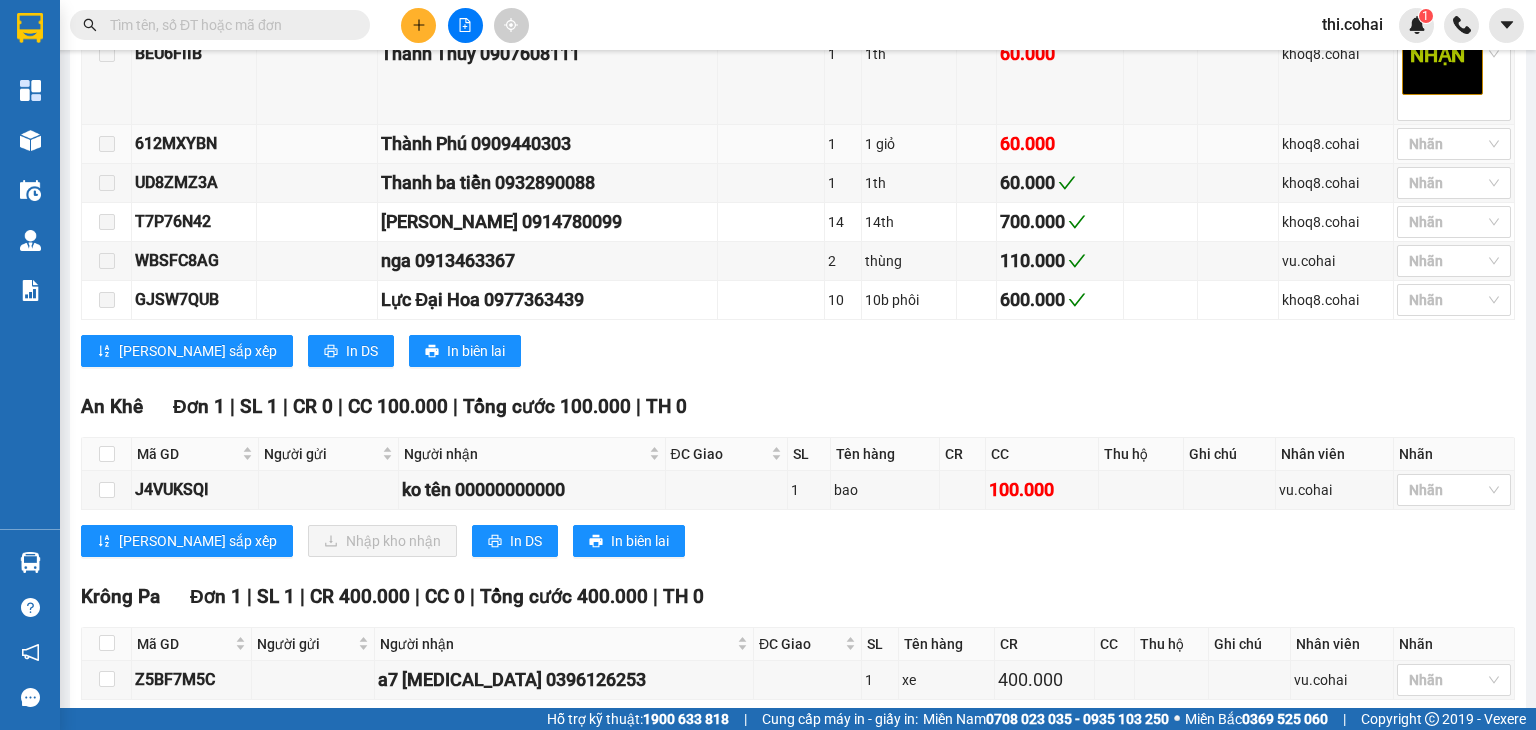 scroll, scrollTop: 1317, scrollLeft: 0, axis: vertical 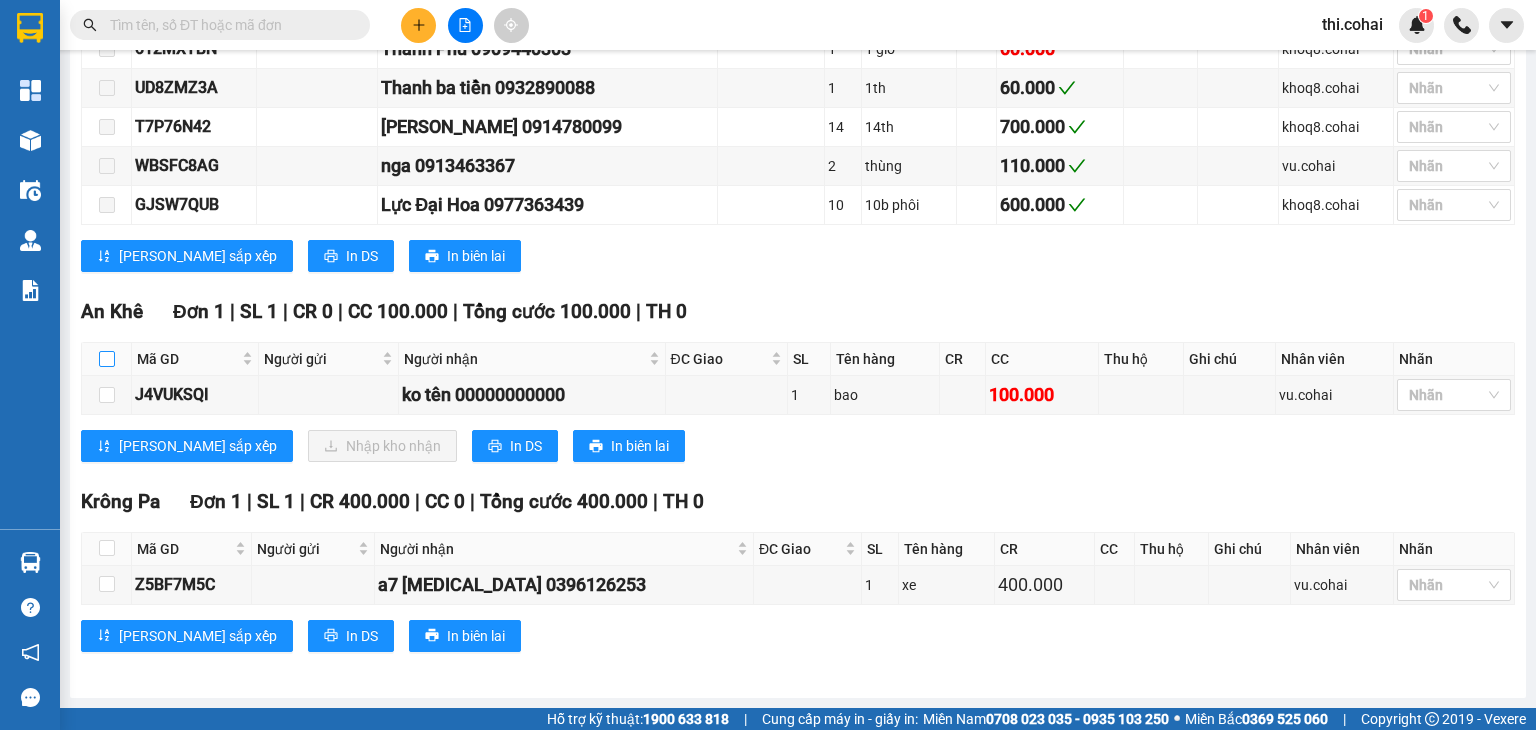 click at bounding box center (107, 359) 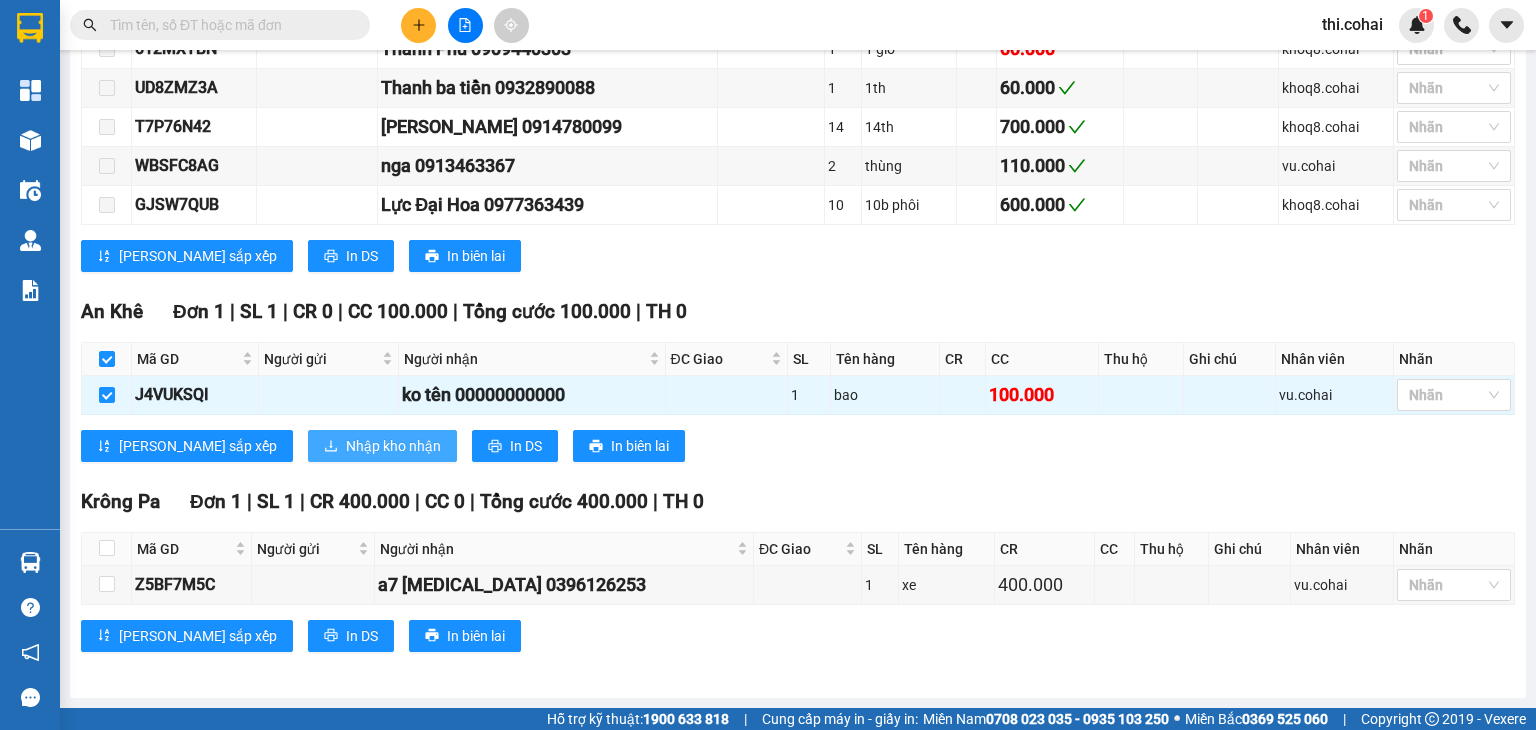 click on "Nhập kho nhận" at bounding box center (393, 446) 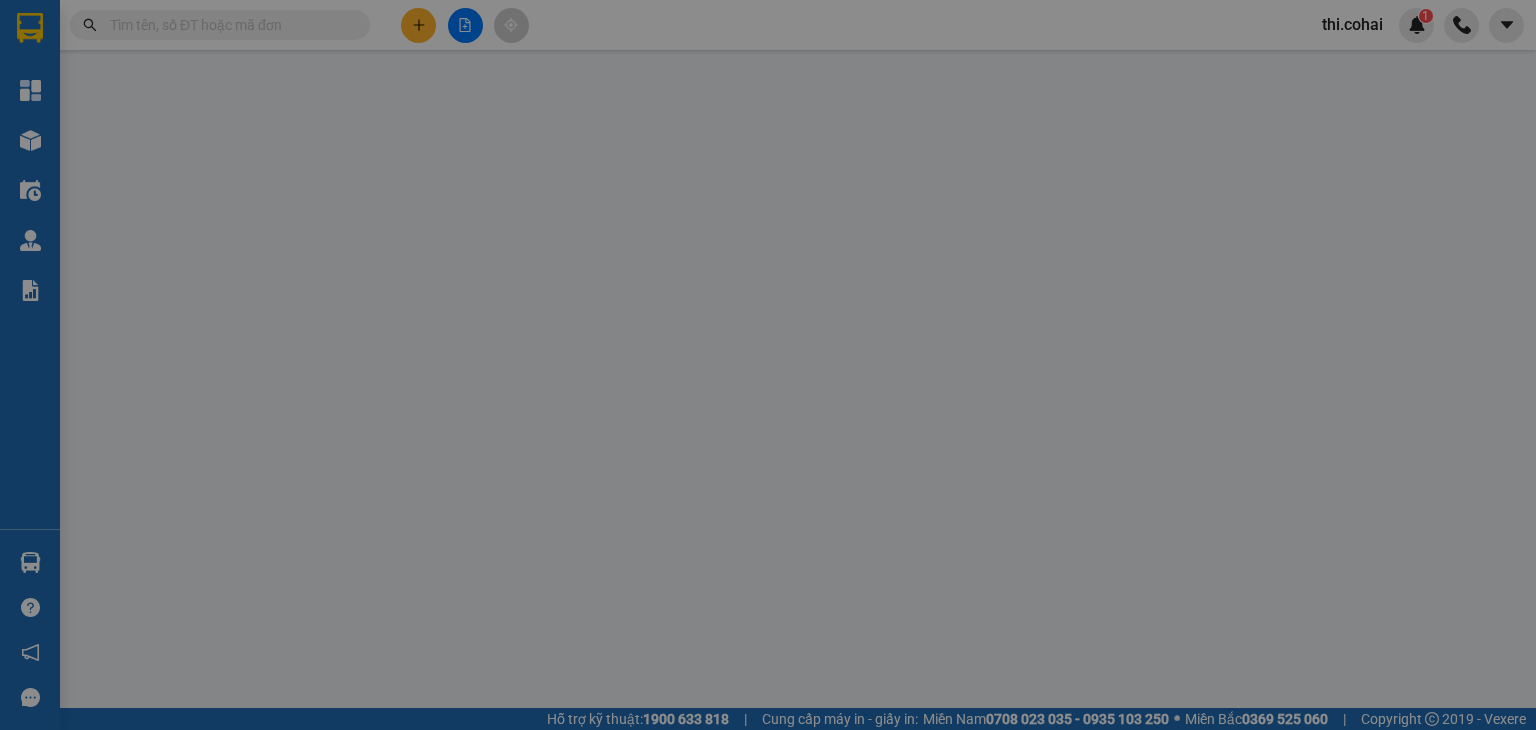 scroll, scrollTop: 0, scrollLeft: 0, axis: both 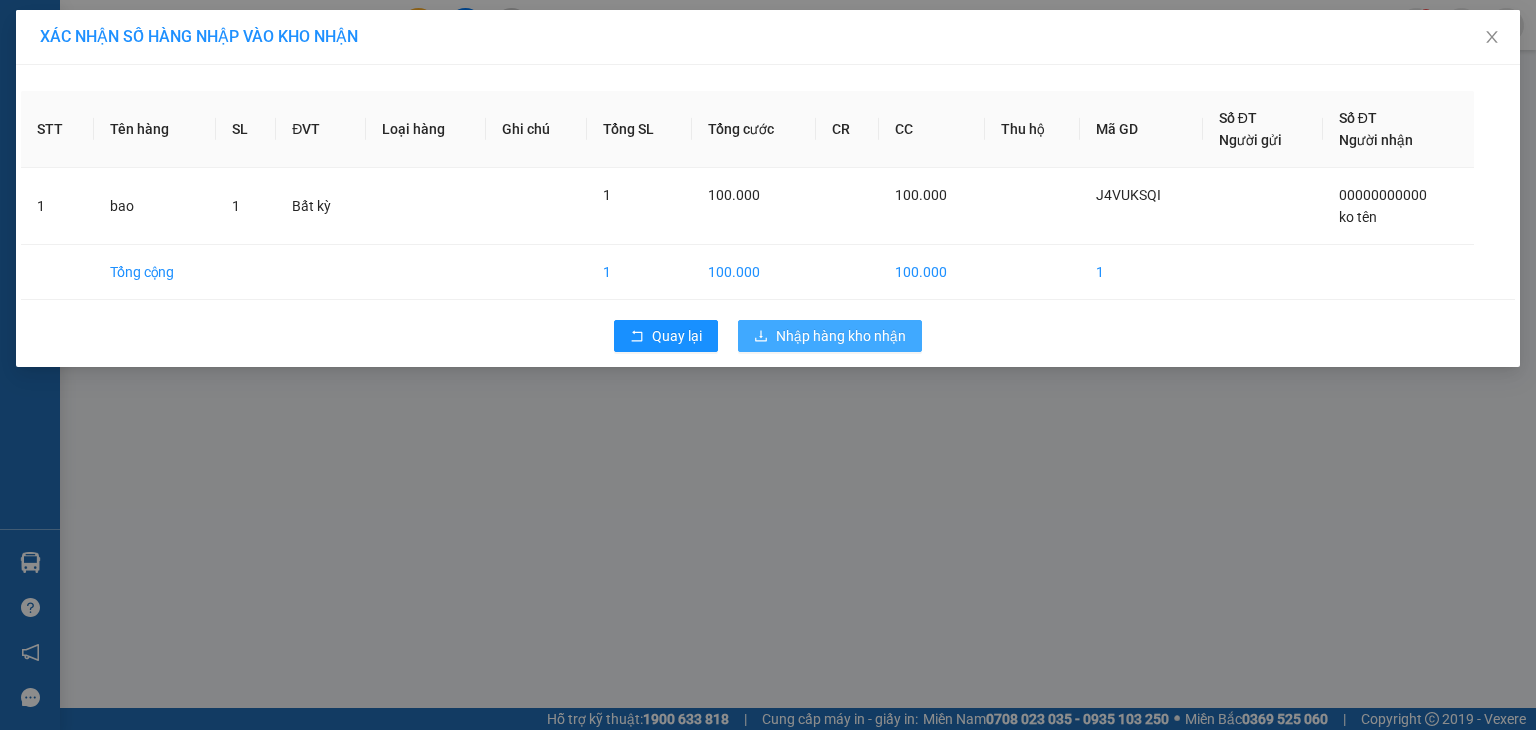 click on "Nhập hàng kho nhận" at bounding box center (830, 336) 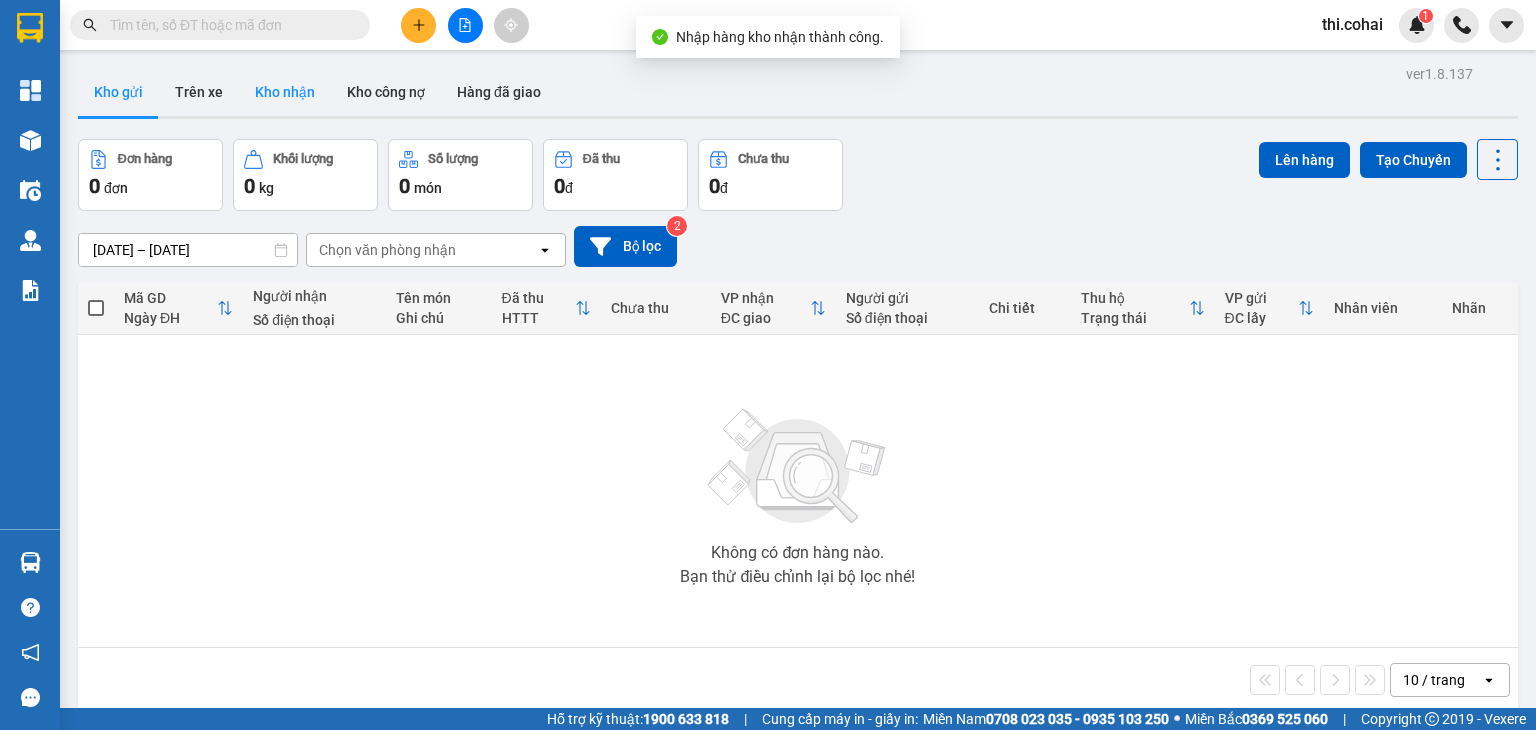 click on "Kho nhận" at bounding box center (285, 92) 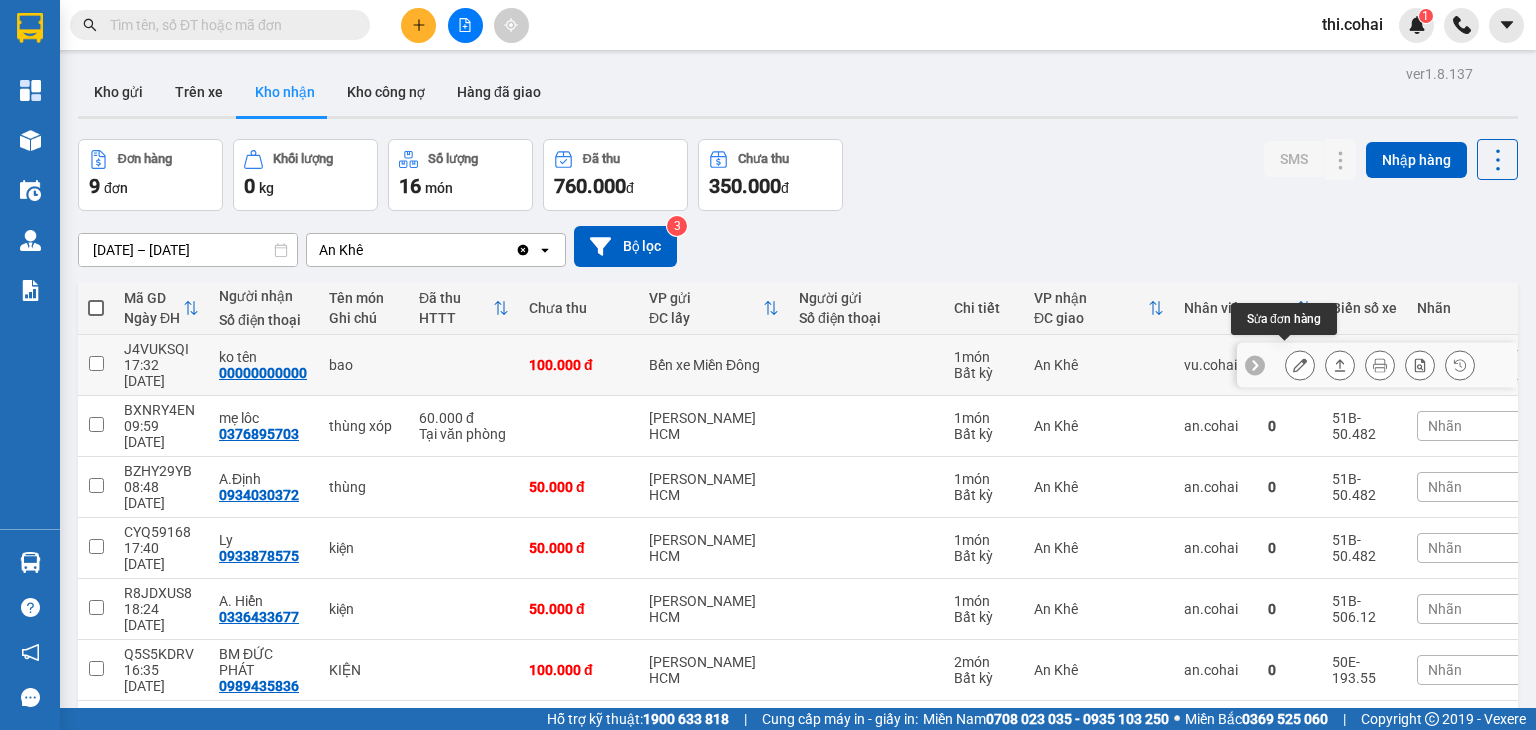 click 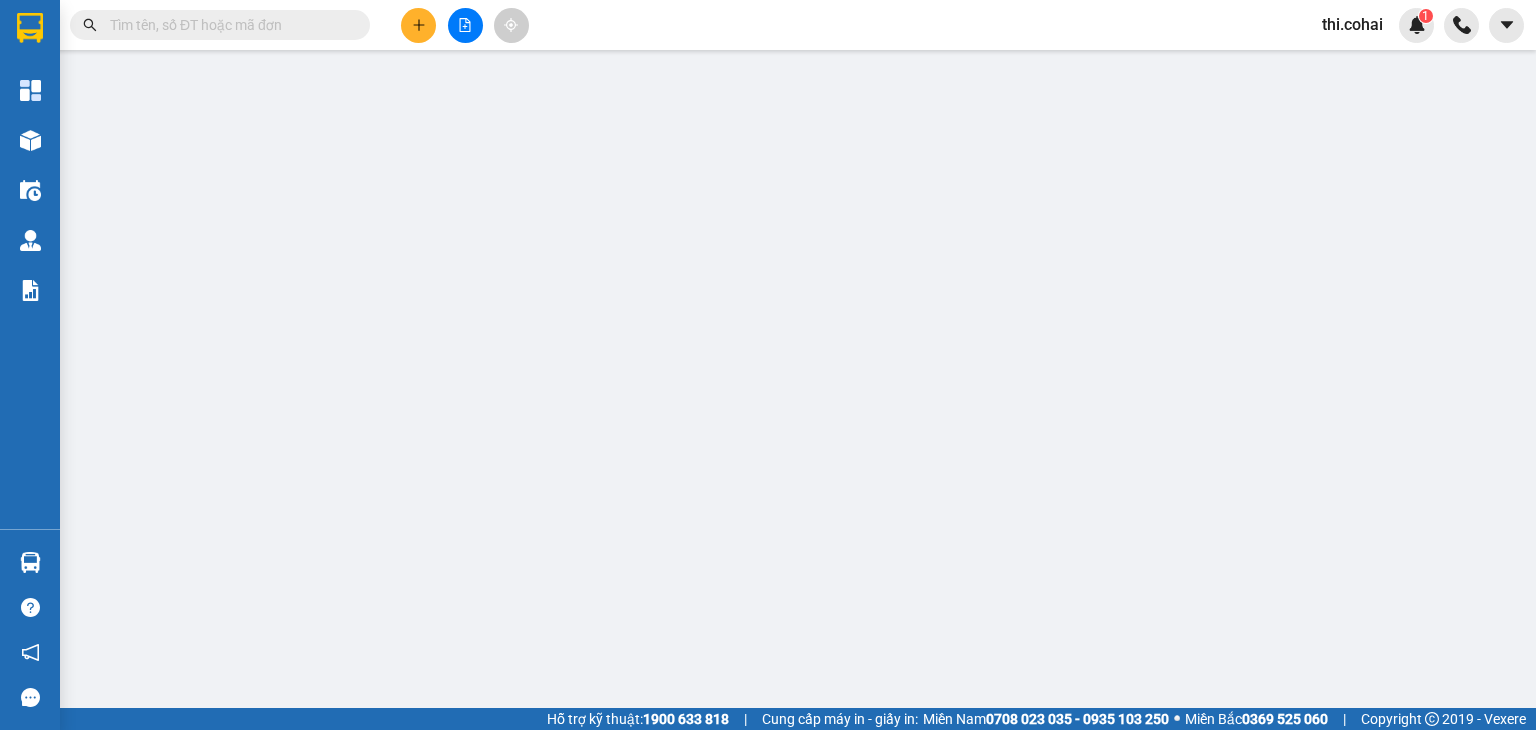 type on "00000000000" 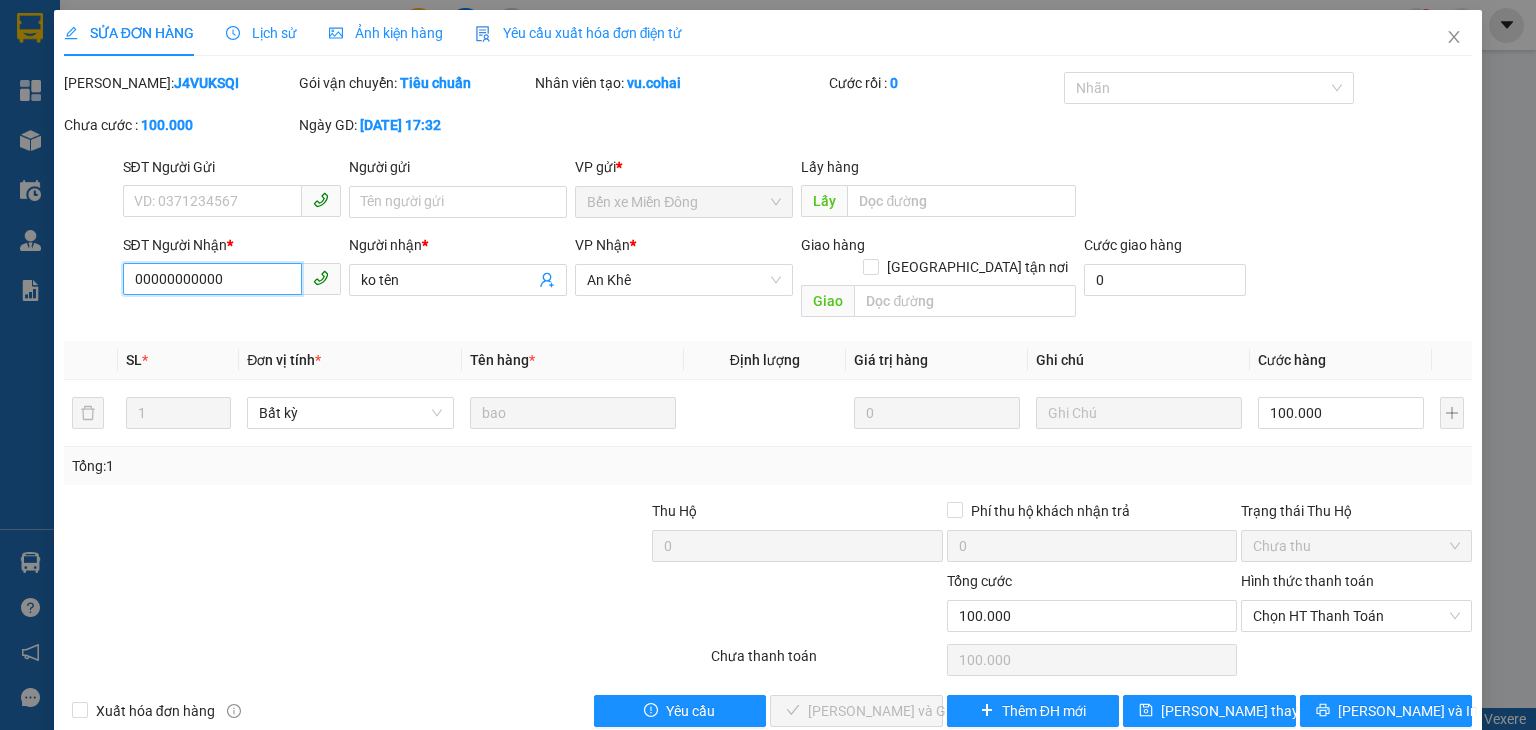 drag, startPoint x: 288, startPoint y: 275, endPoint x: 99, endPoint y: 280, distance: 189.06613 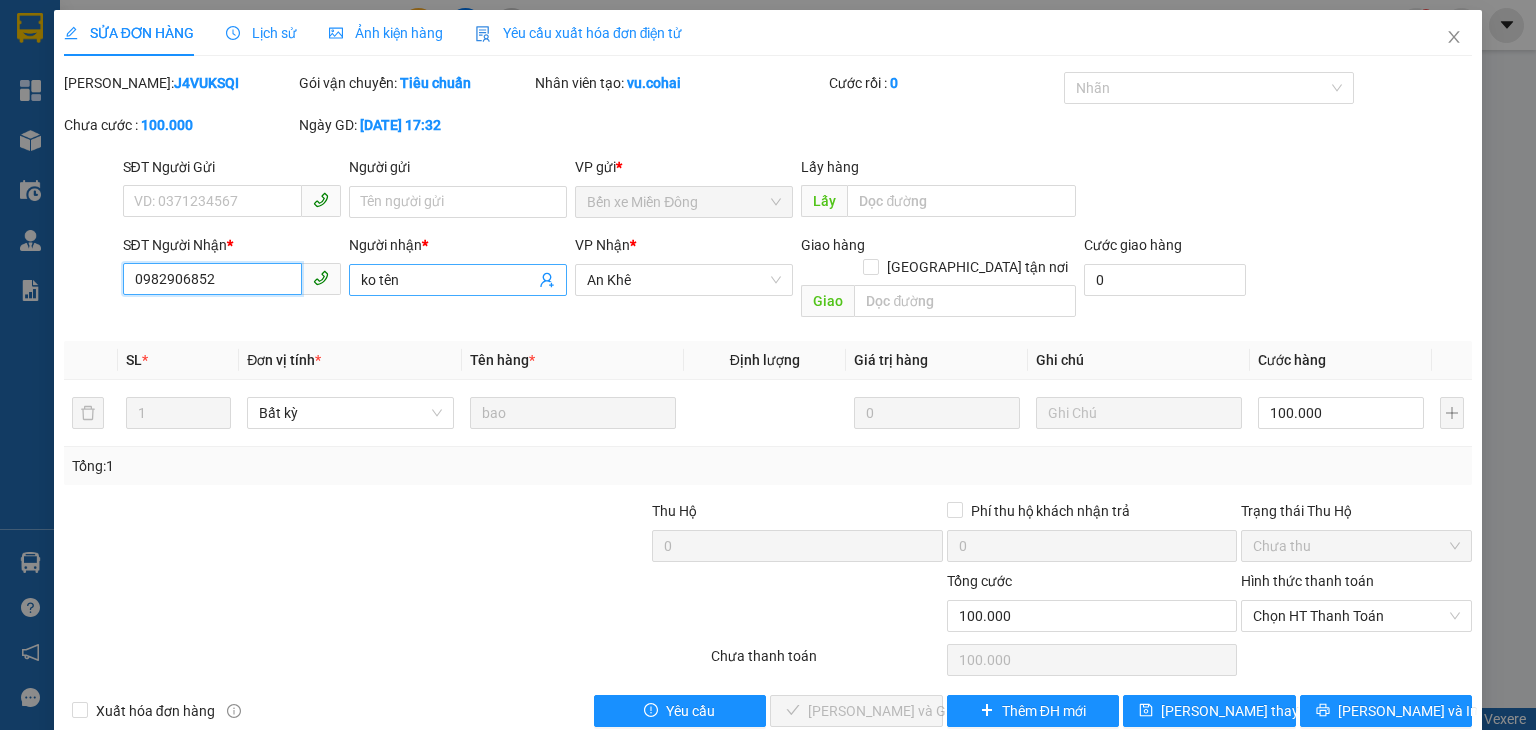 type on "0982906852" 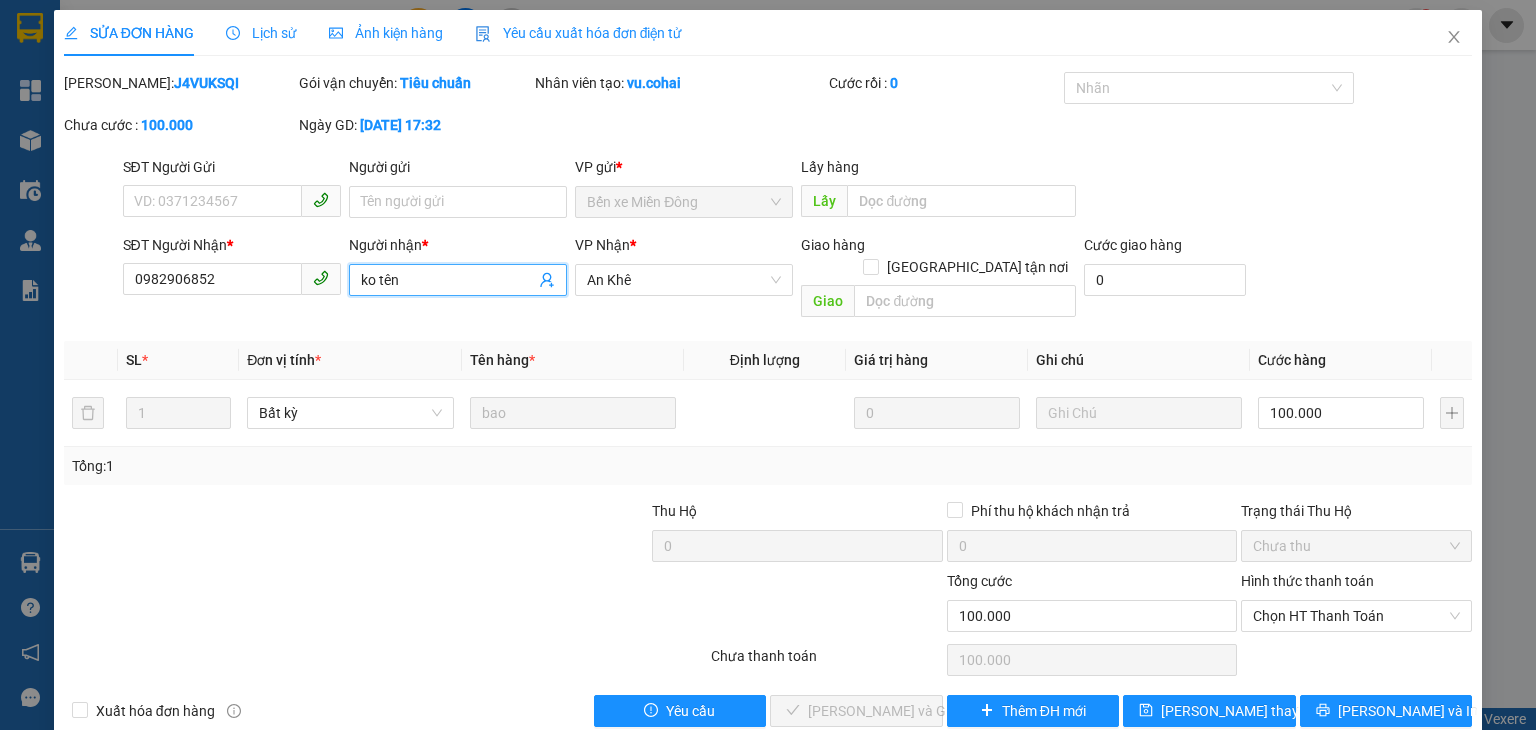 drag, startPoint x: 355, startPoint y: 277, endPoint x: 367, endPoint y: 278, distance: 12.0415945 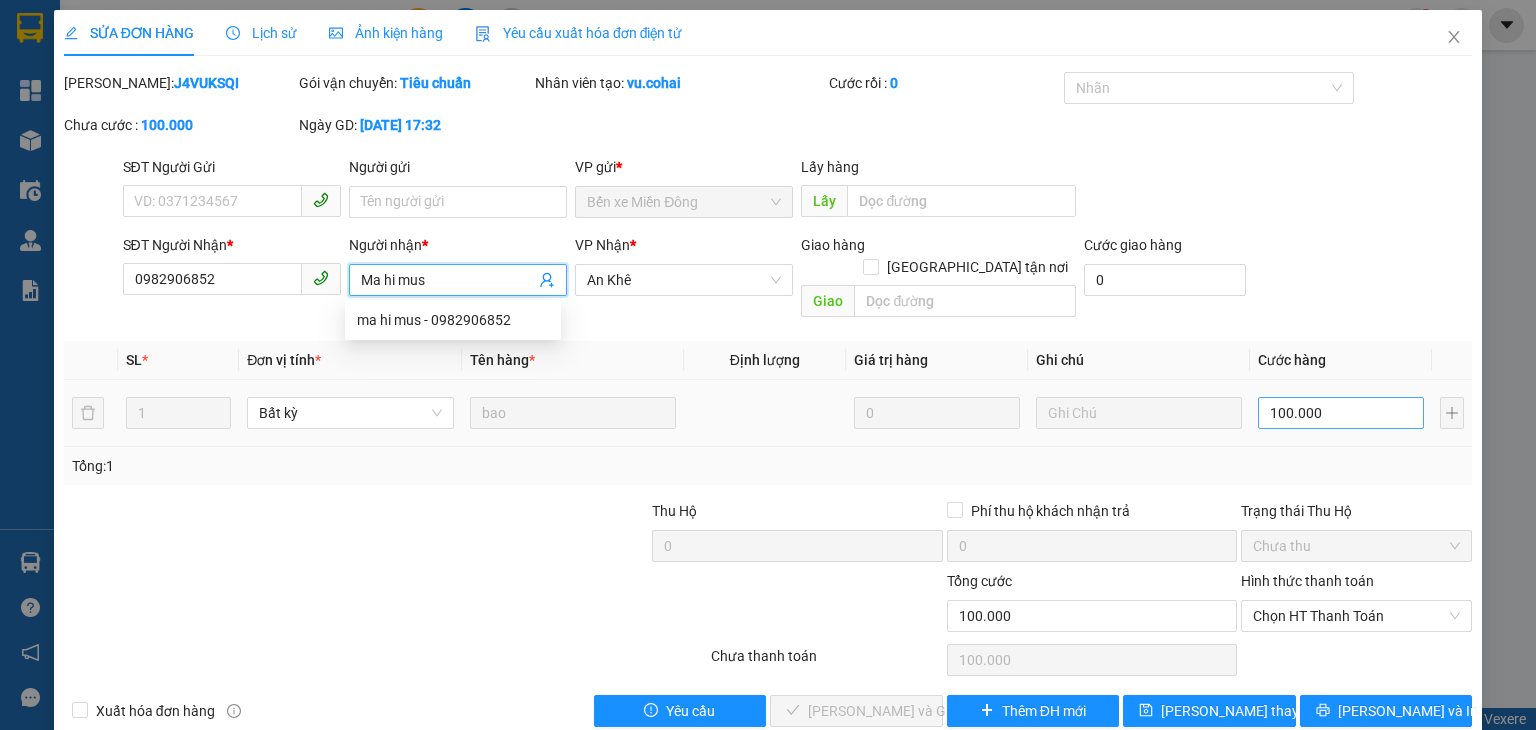 type on "Ma hi mus" 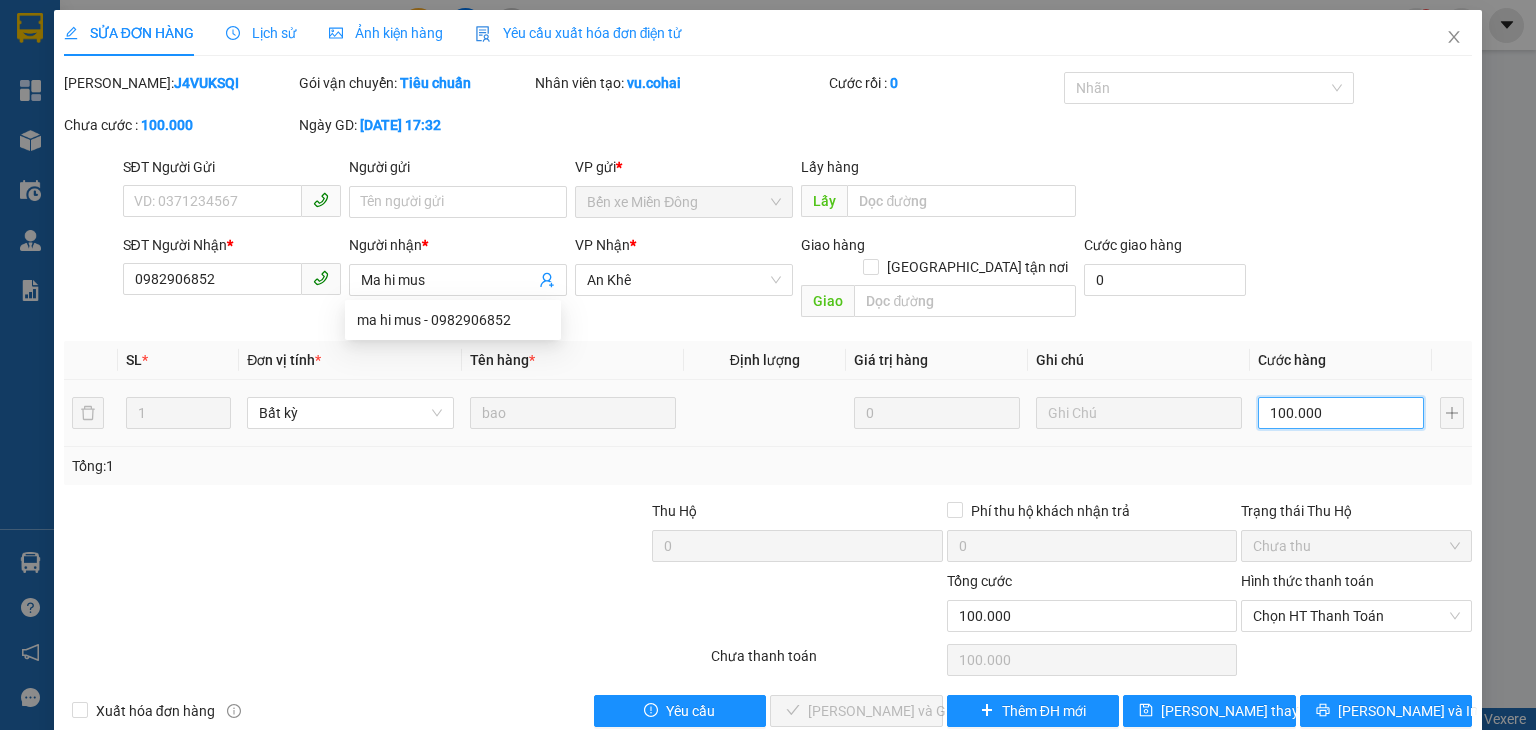 click on "100.000" at bounding box center (1341, 413) 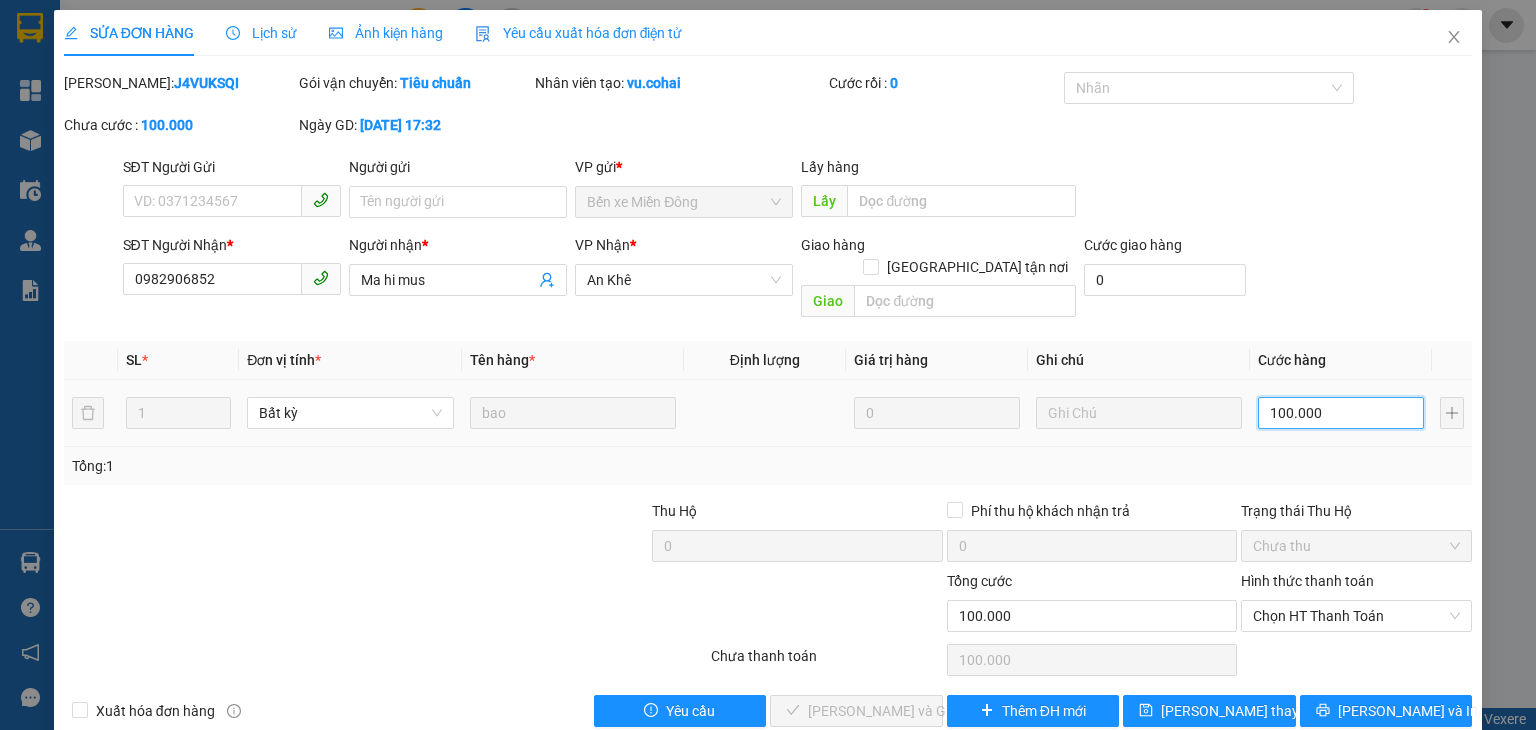 type on "7" 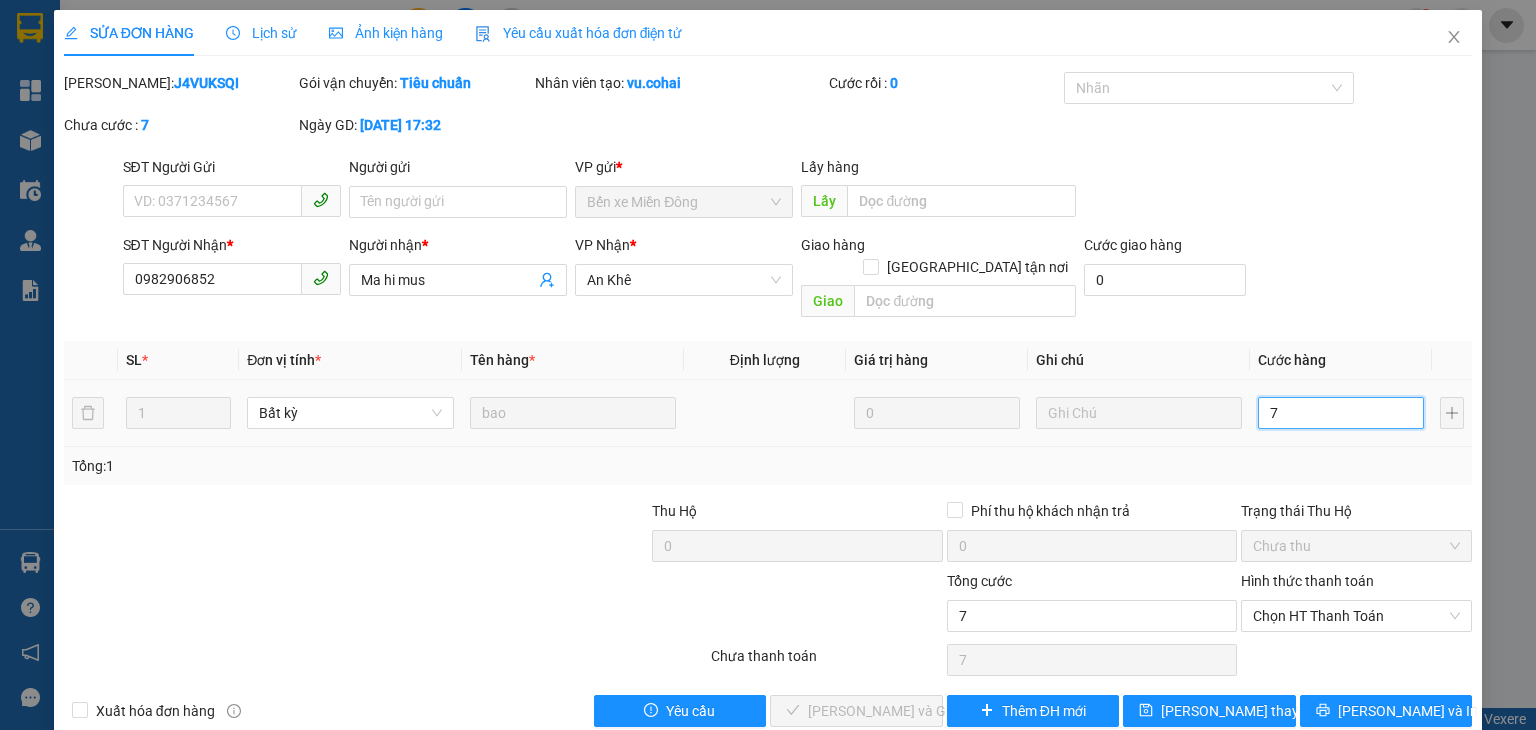 type on "70" 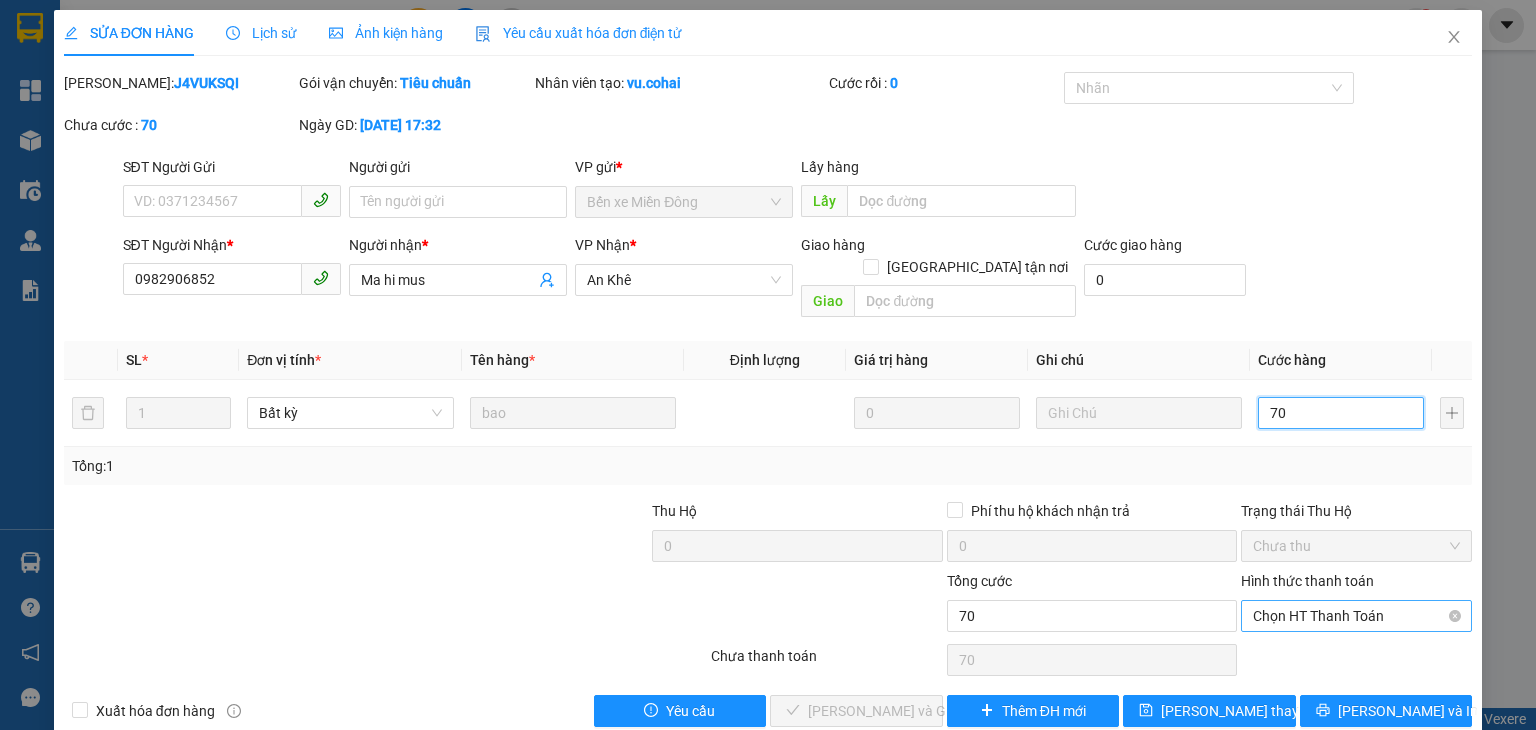 click on "Chọn HT Thanh Toán" at bounding box center (1356, 616) 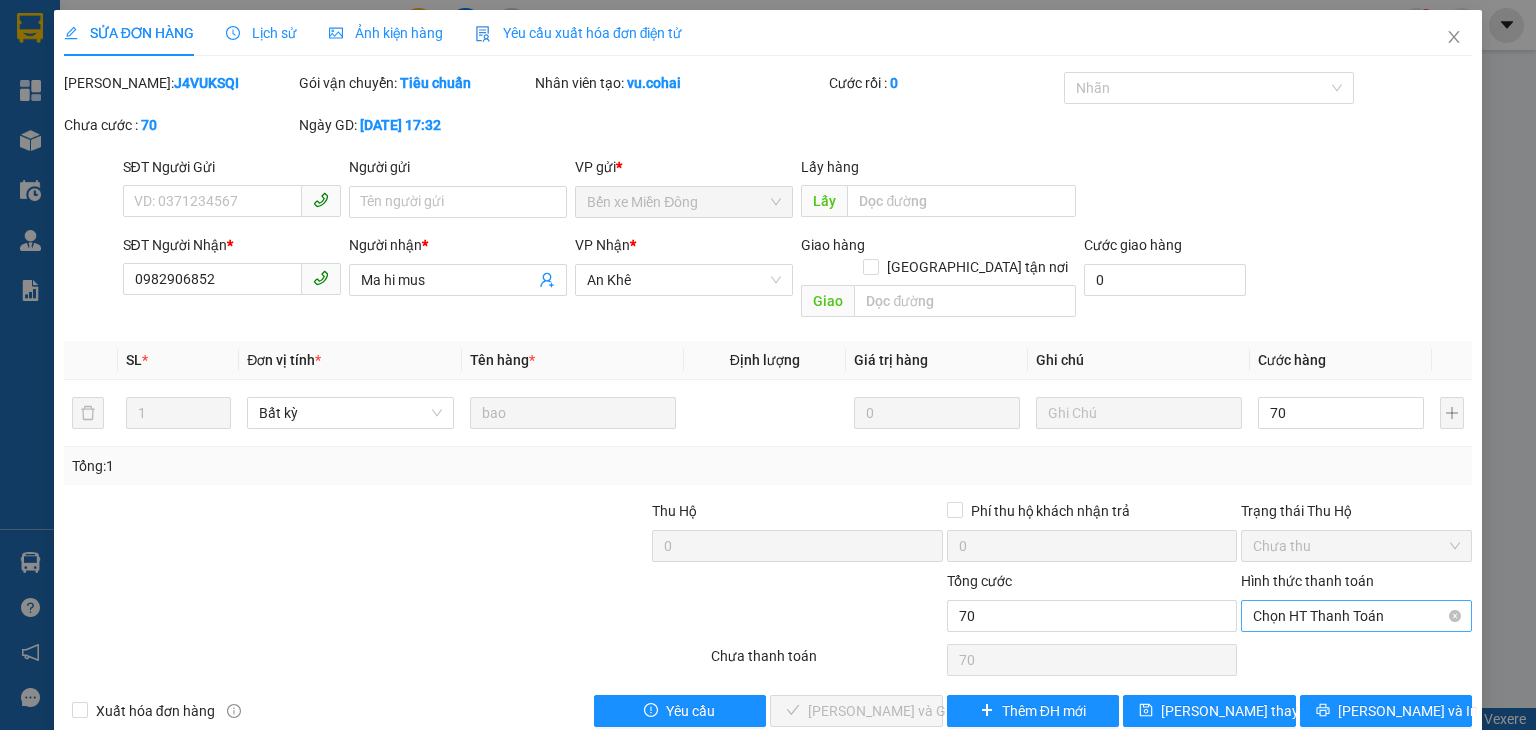 type on "70.000" 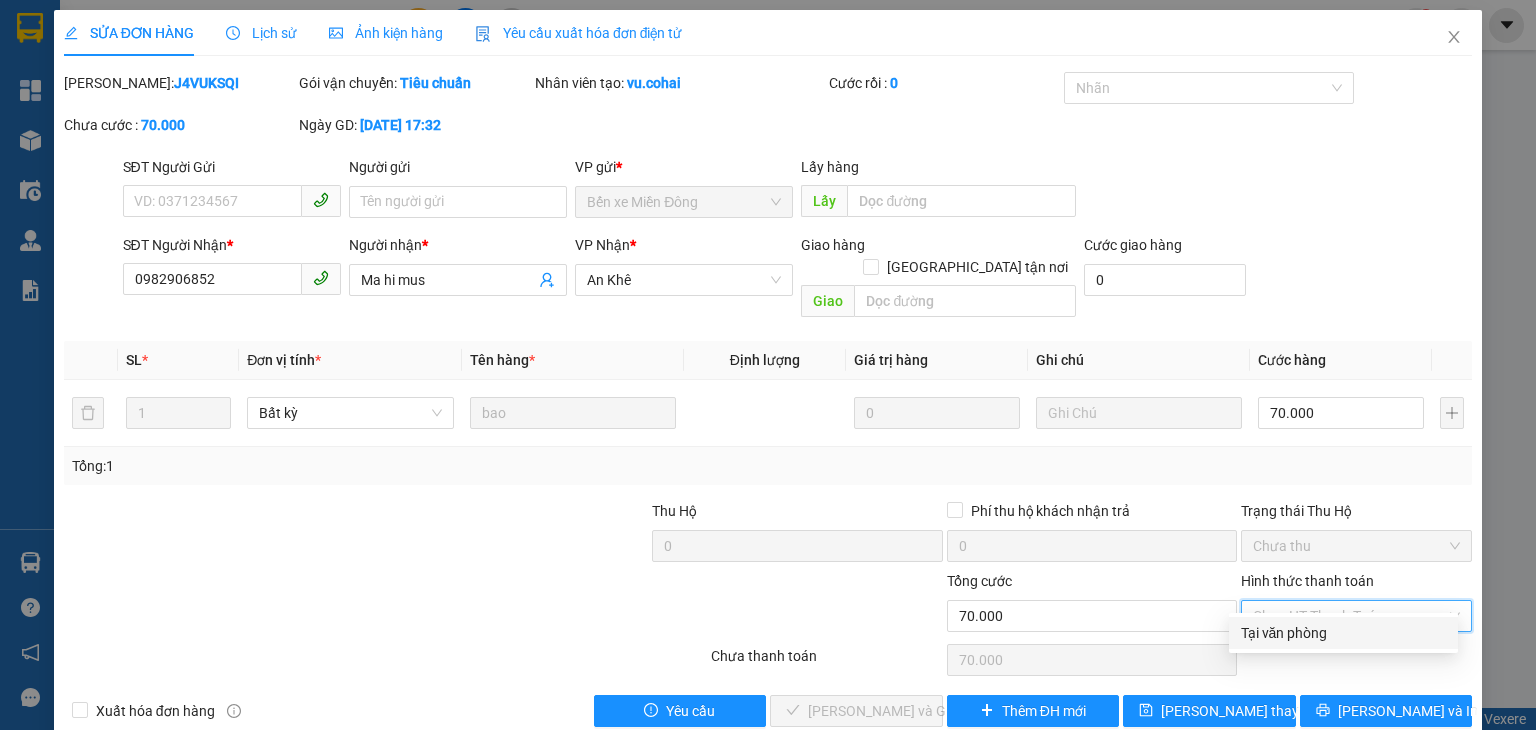 click on "Tại văn phòng" at bounding box center [1343, 633] 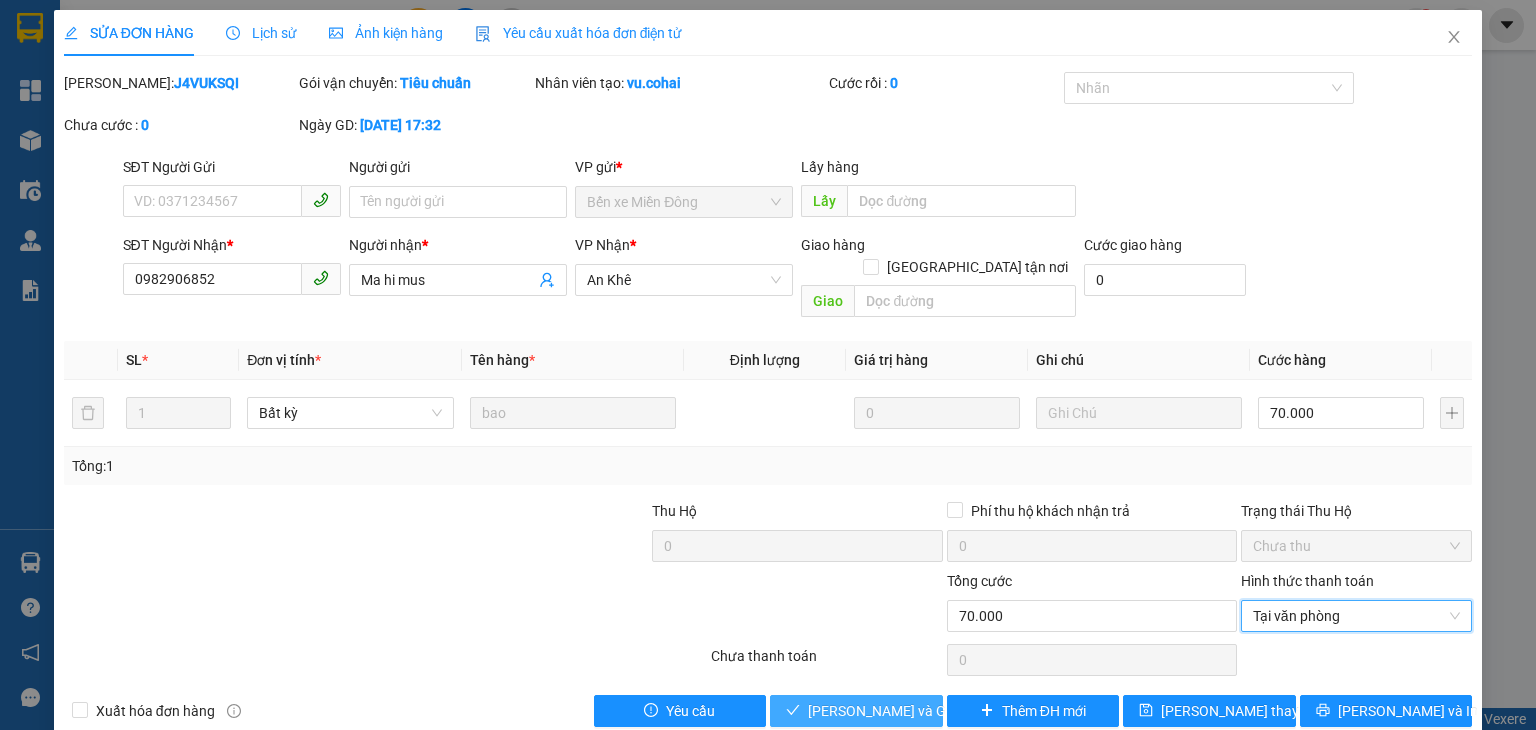 click on "[PERSON_NAME] và Giao hàng" at bounding box center (904, 711) 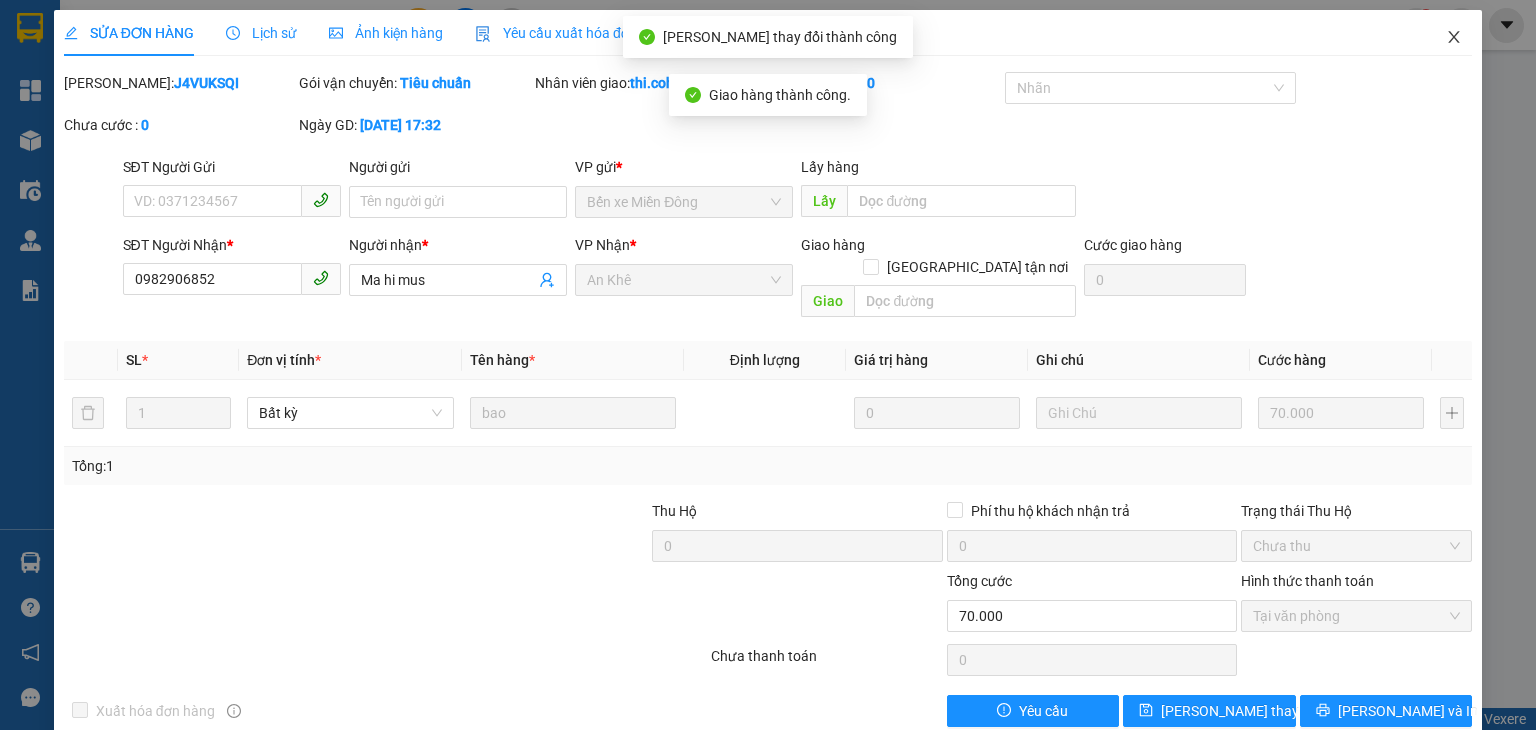 drag, startPoint x: 1440, startPoint y: 37, endPoint x: 1535, endPoint y: 221, distance: 207.07729 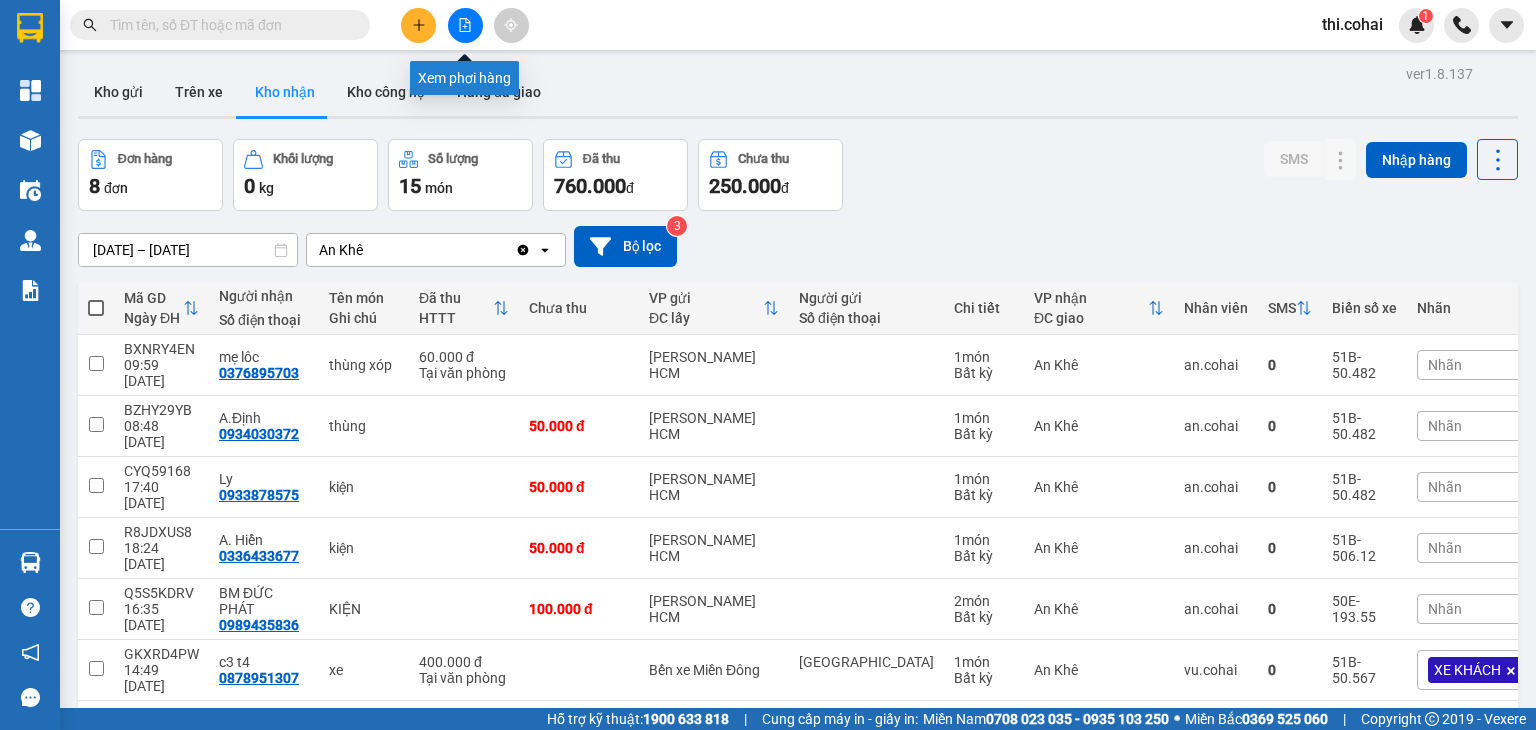 click 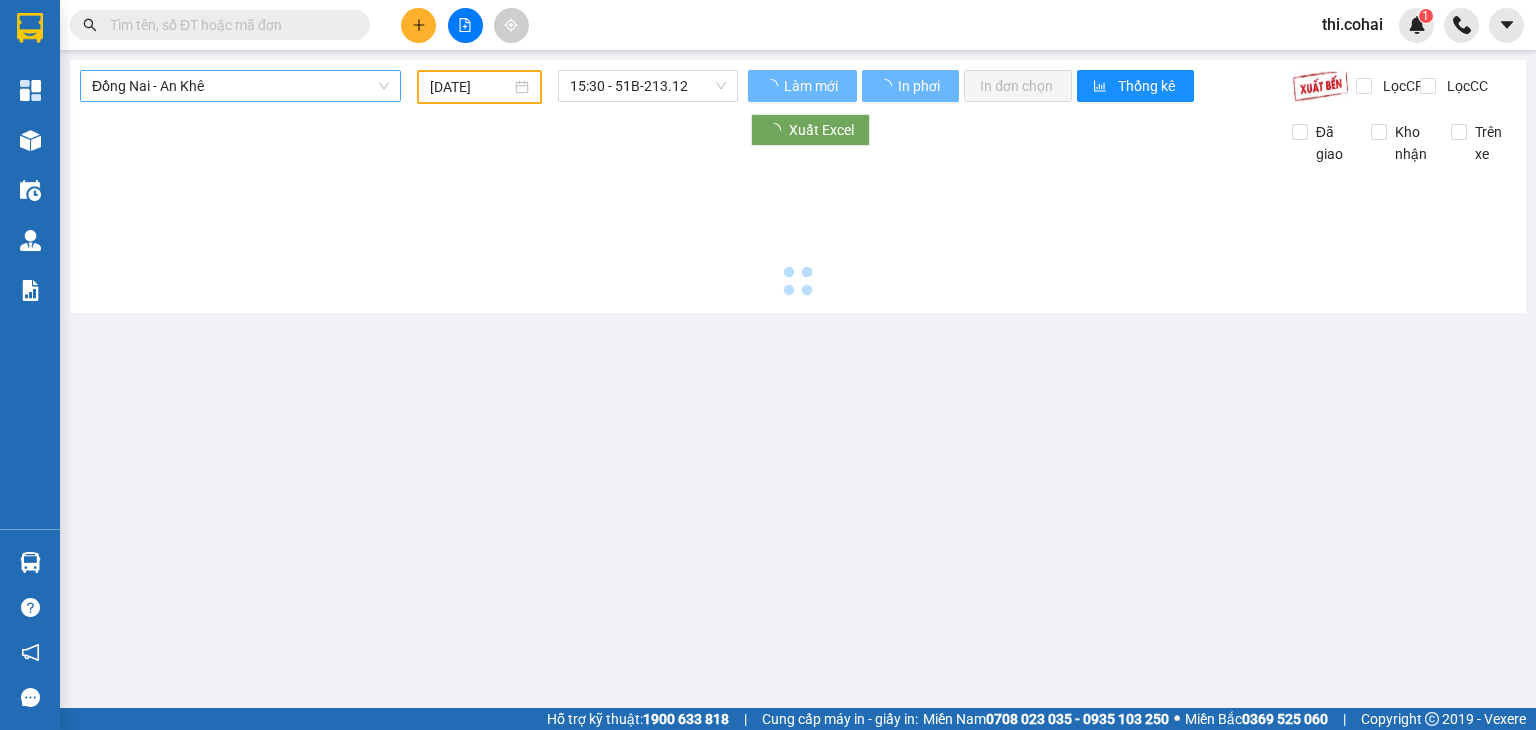 type on "[DATE]" 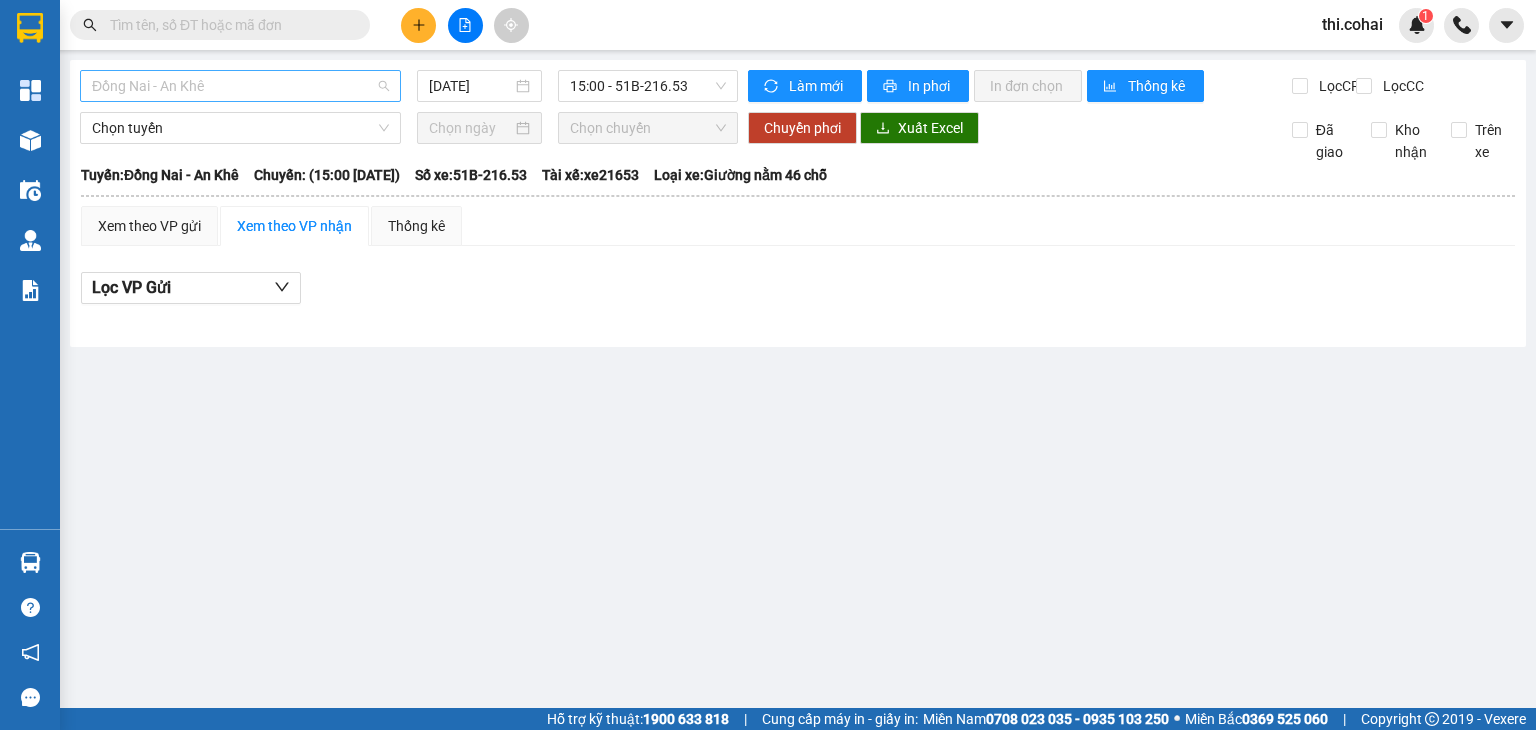 click on "Đồng Nai - An Khê" at bounding box center (240, 86) 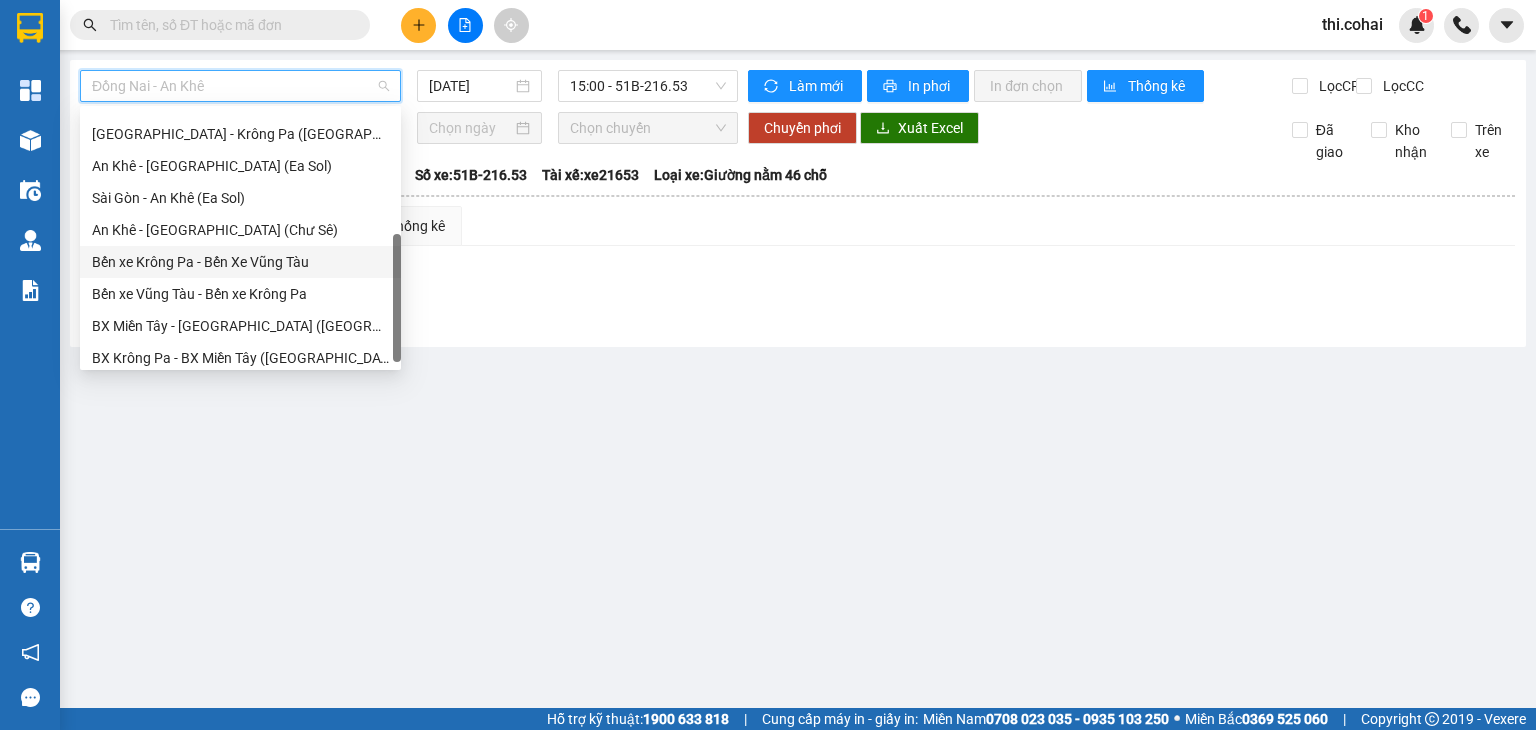 scroll, scrollTop: 288, scrollLeft: 0, axis: vertical 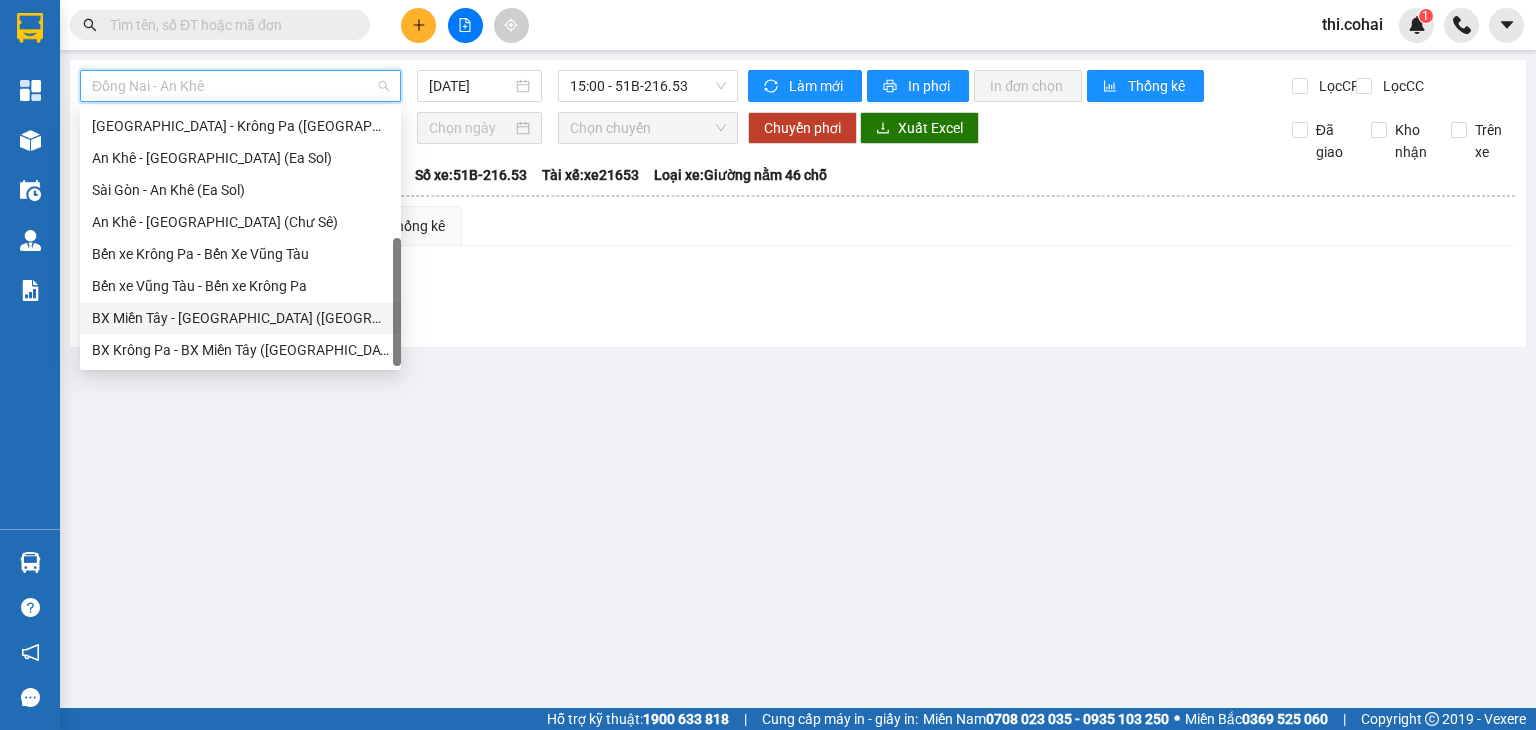 click on "BX Miền Tây - [GEOGRAPHIC_DATA] ([GEOGRAPHIC_DATA] - [GEOGRAPHIC_DATA])" at bounding box center [240, 318] 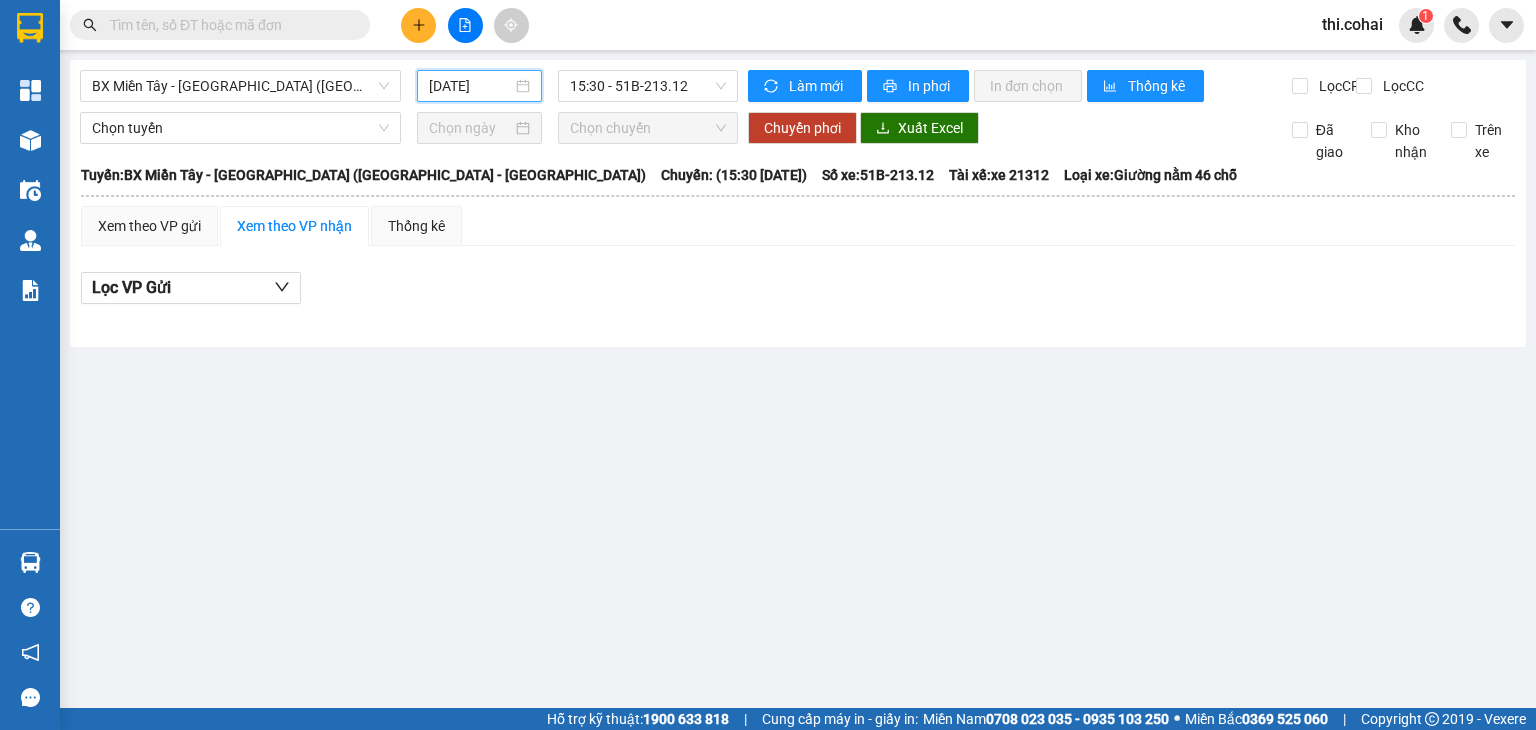click on "[DATE]" at bounding box center (470, 86) 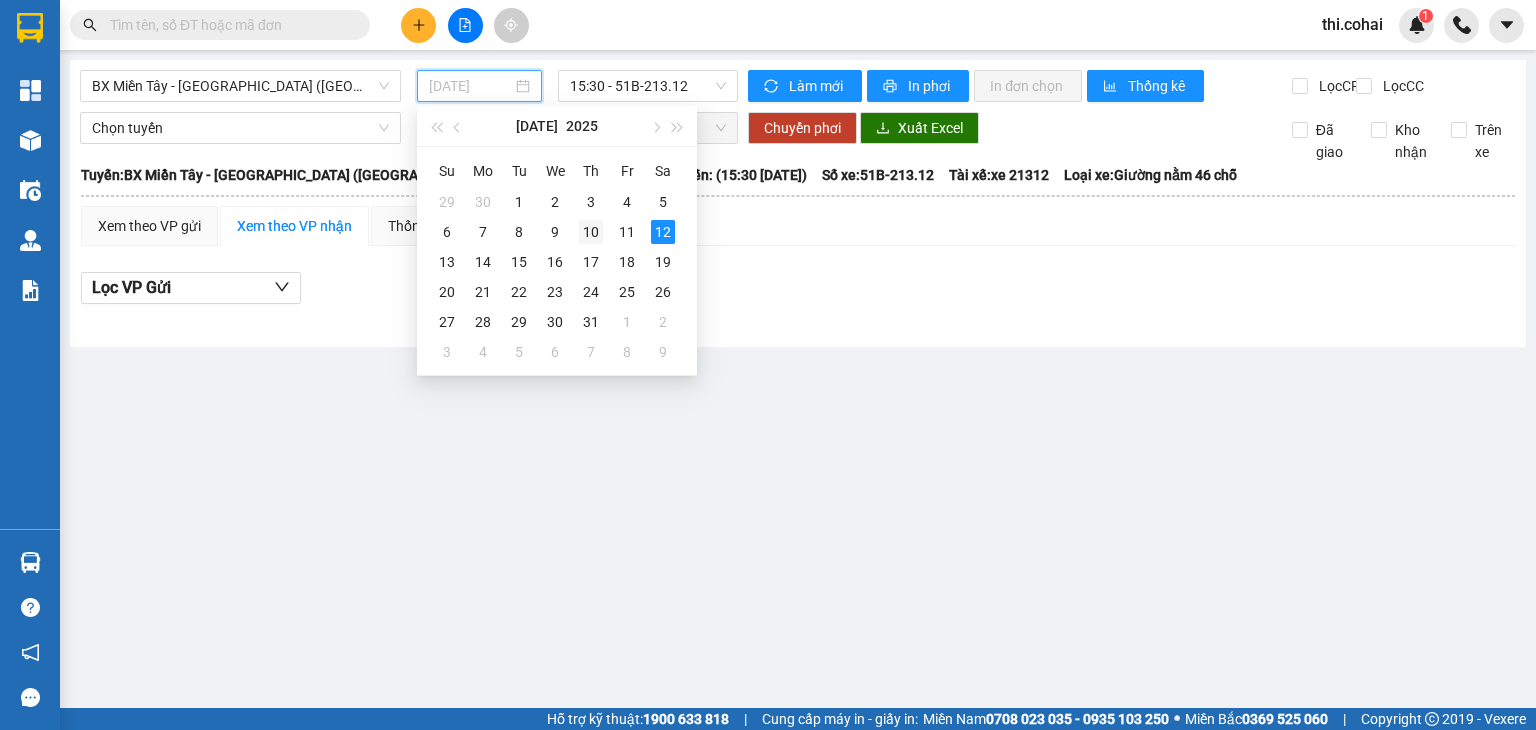 click on "10" at bounding box center (591, 232) 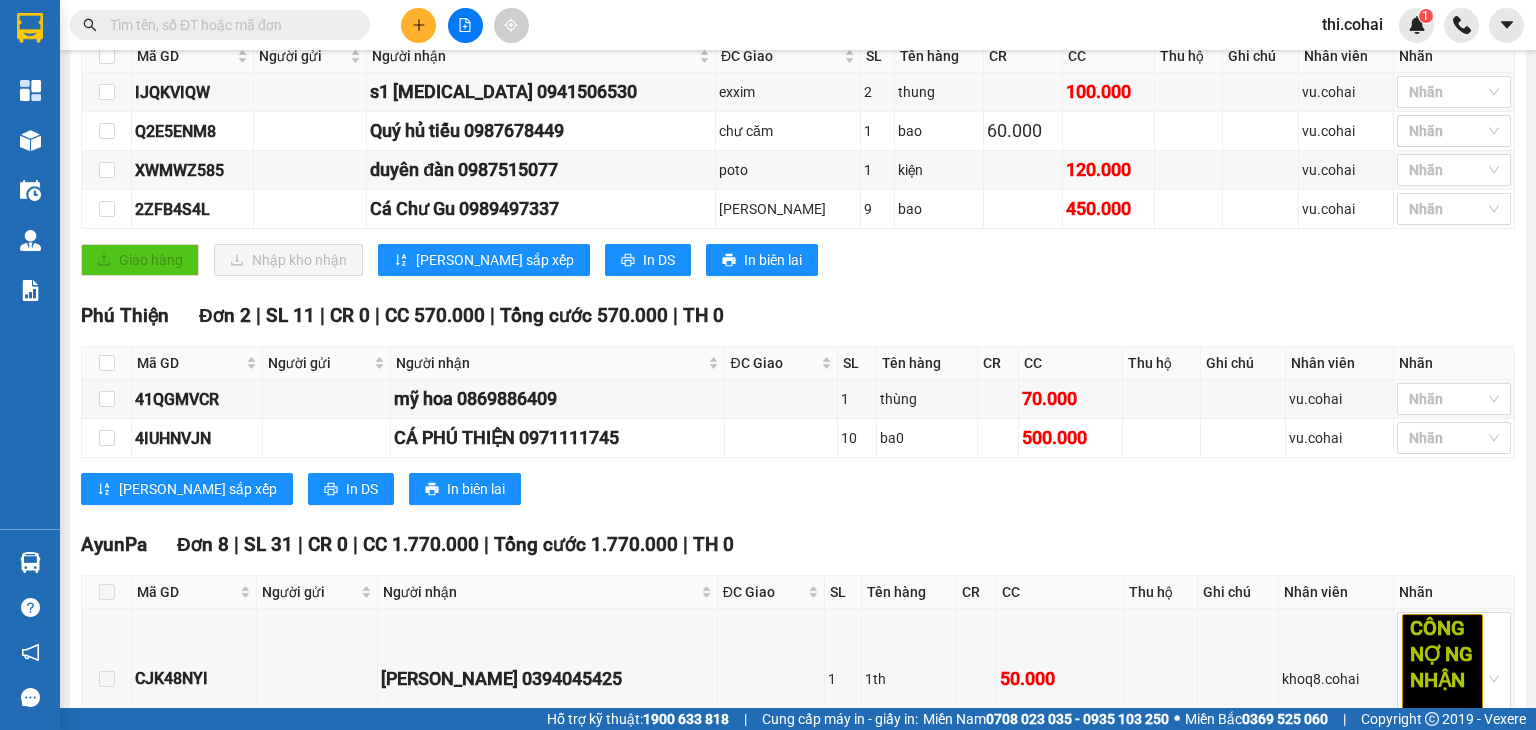 scroll, scrollTop: 400, scrollLeft: 0, axis: vertical 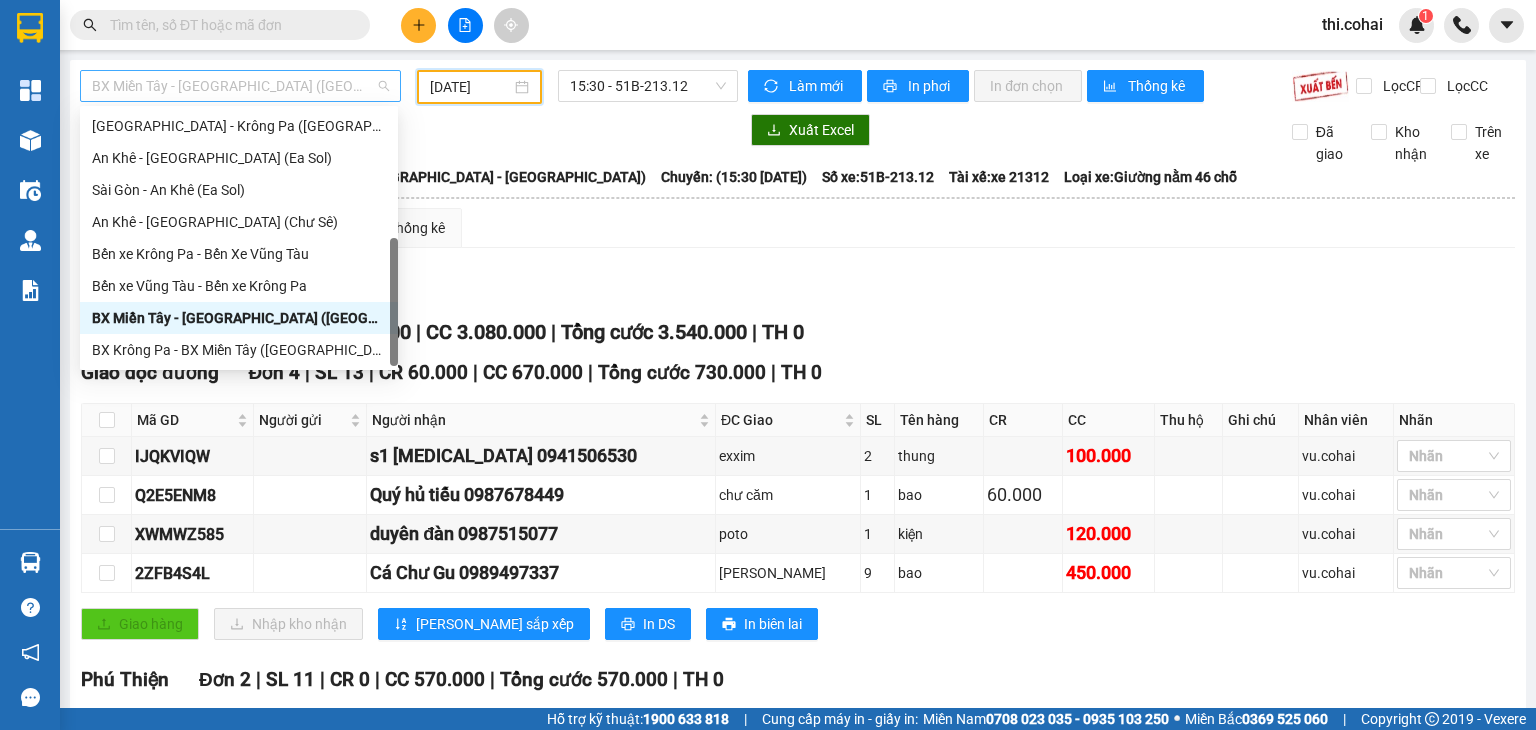 click on "BX Miền Tây - [GEOGRAPHIC_DATA] ([GEOGRAPHIC_DATA] - [GEOGRAPHIC_DATA])" at bounding box center (240, 86) 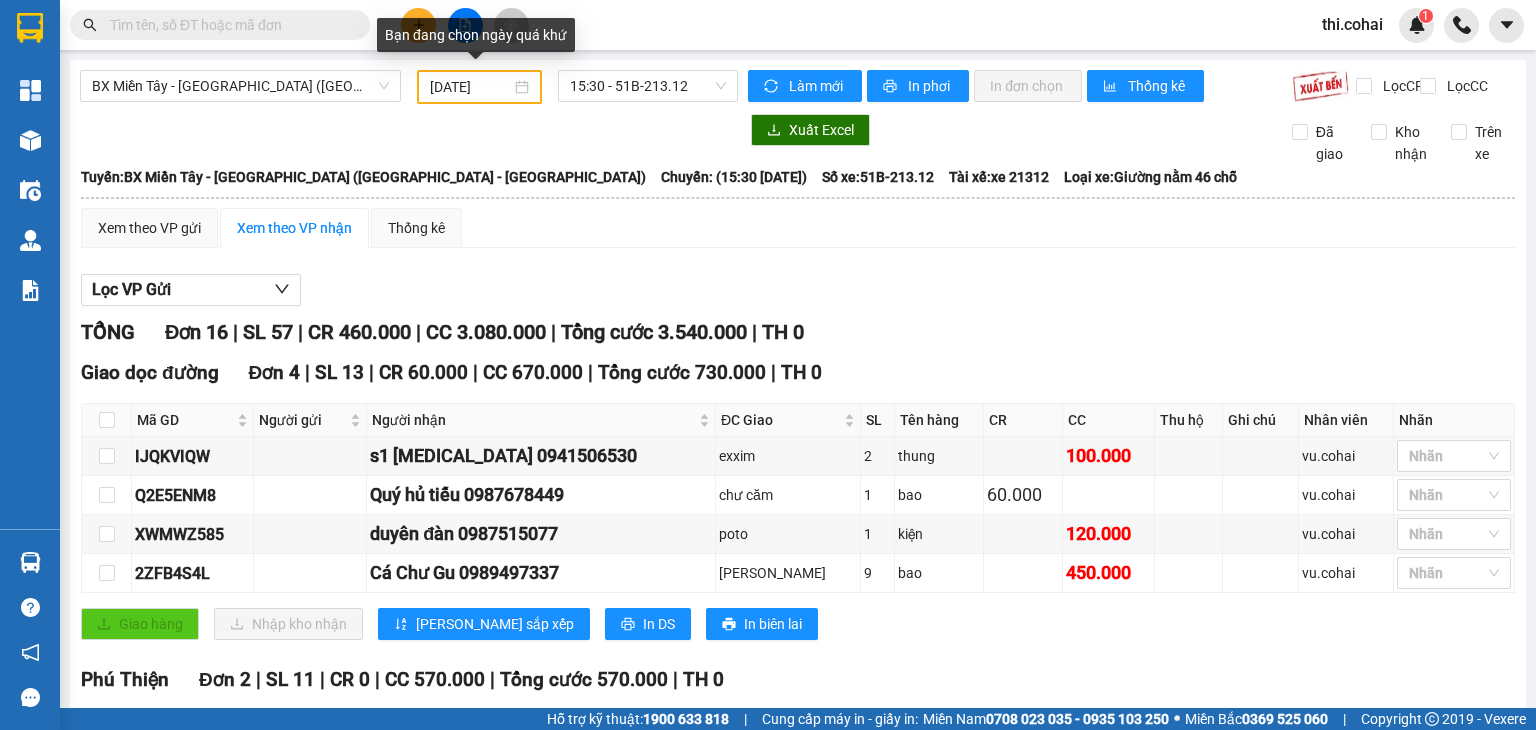 click on "[DATE]" at bounding box center (479, 87) 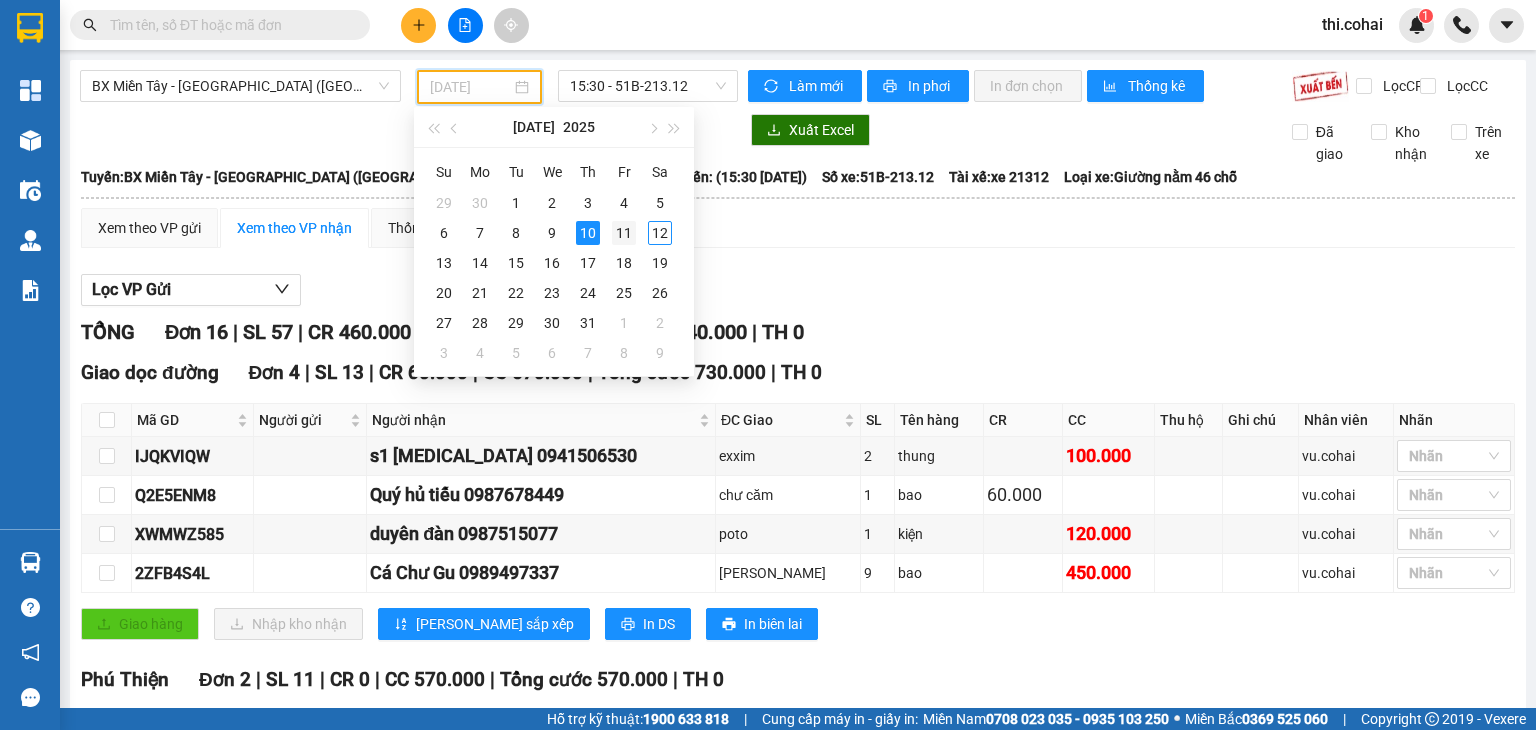 click on "11" at bounding box center (624, 233) 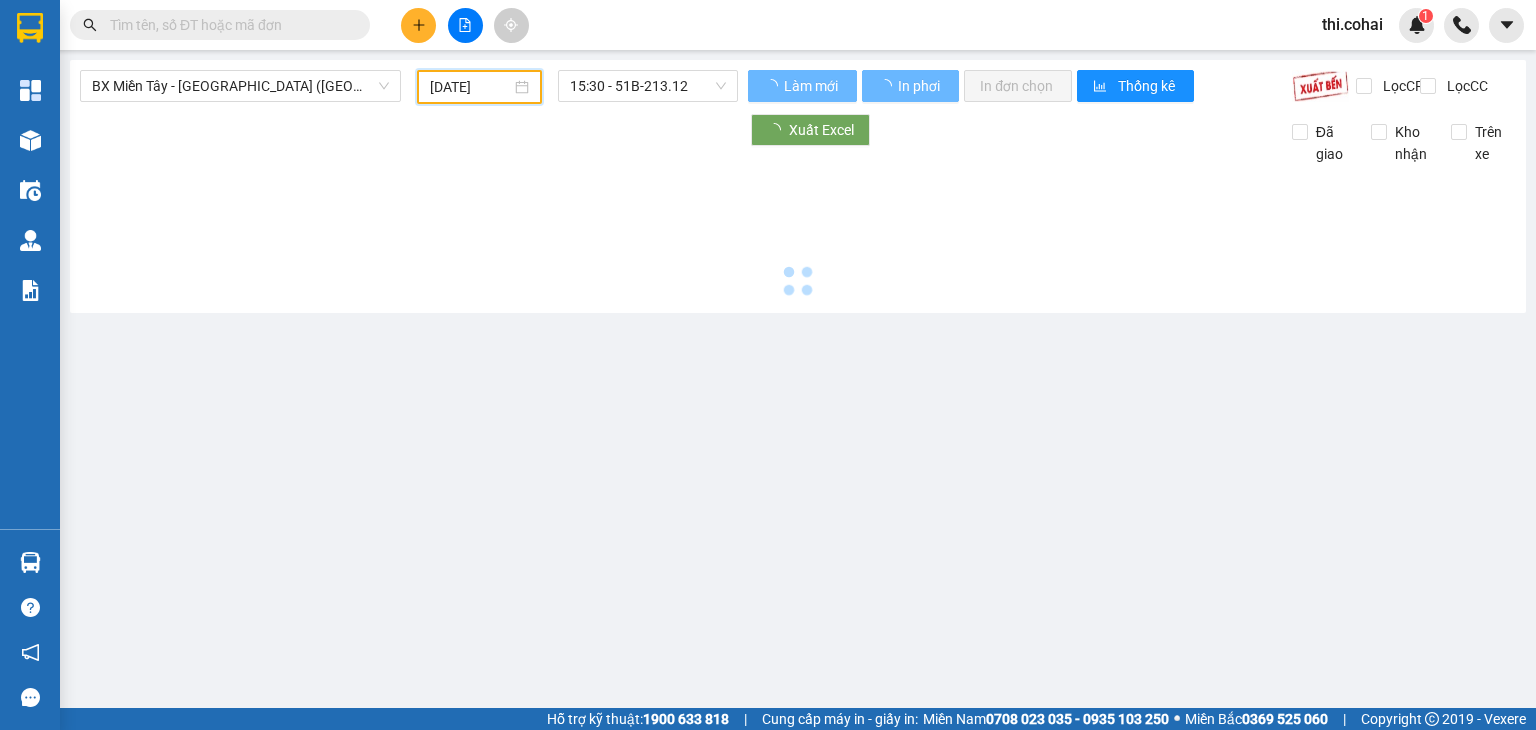 type on "[DATE]" 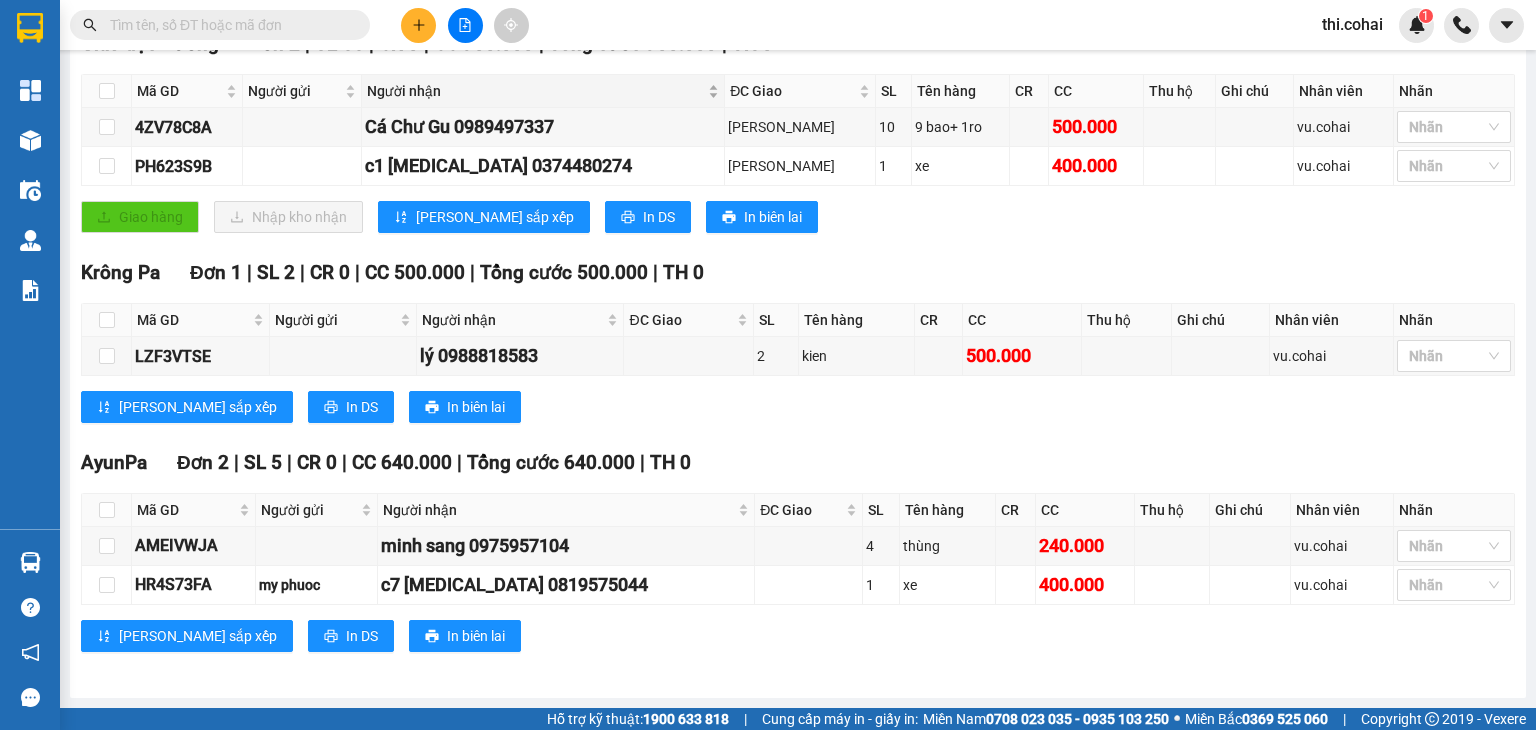 scroll, scrollTop: 0, scrollLeft: 0, axis: both 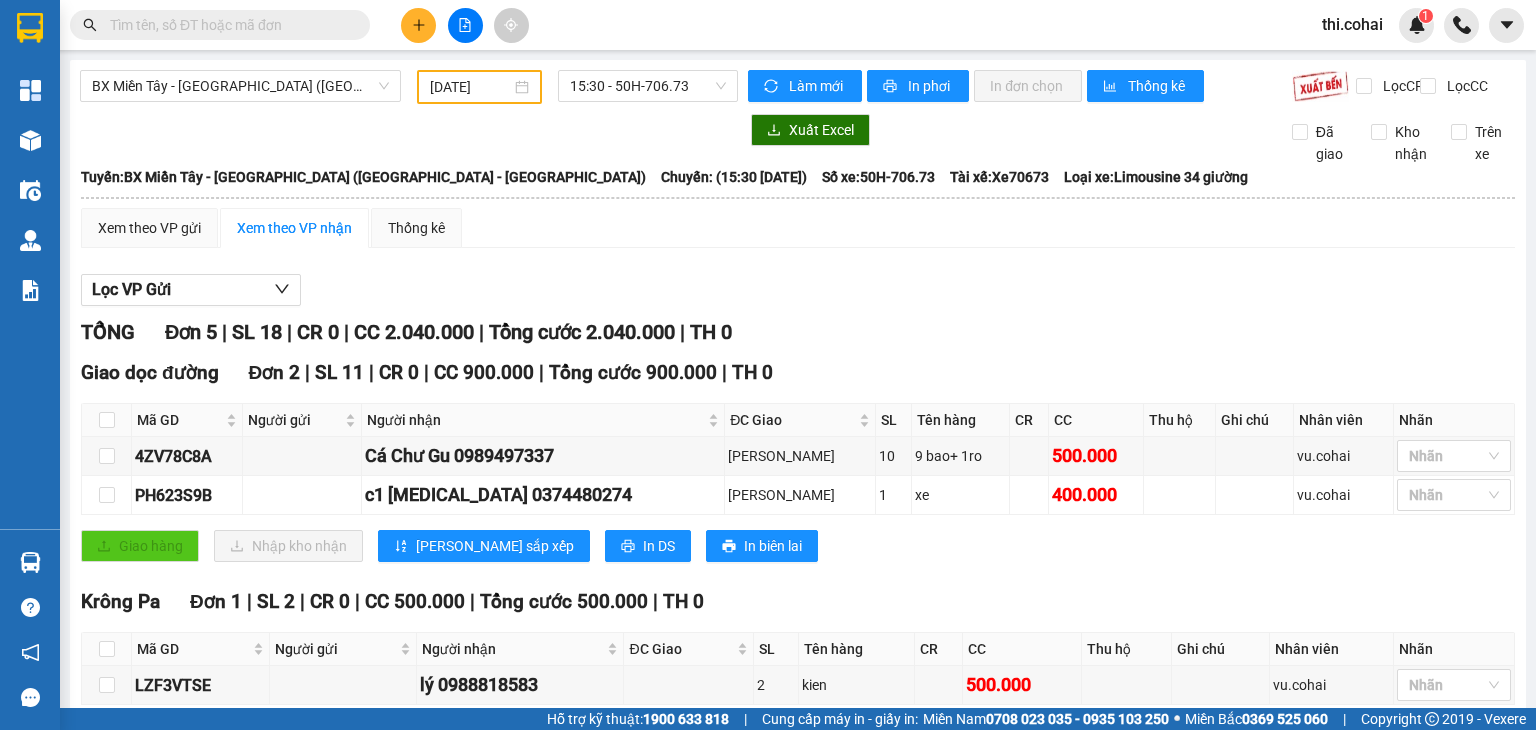 click on "BX Miền Tây - [GEOGRAPHIC_DATA] ([GEOGRAPHIC_DATA] - [GEOGRAPHIC_DATA]) [DATE] 15:30     - 50H-706.73  Làm mới In phơi In đơn chọn Thống kê Lọc  CR Lọc  CC Xuất Excel Đã giao Kho nhận Trên xe Cô Hai   [PHONE_NUMBER]   [GEOGRAPHIC_DATA] 8 PHƠI HÀNG 07:48 [DATE] Tuyến:  [GEOGRAPHIC_DATA] - [GEOGRAPHIC_DATA] ([GEOGRAPHIC_DATA] - [GEOGRAPHIC_DATA]) [GEOGRAPHIC_DATA]:   (15:30 [DATE]) Tài xế:  Xe70673   Số xe:  50H-706.73 Loại xe:  Limousine 34 giường Tuyến:  [GEOGRAPHIC_DATA] - [GEOGRAPHIC_DATA] ([GEOGRAPHIC_DATA] - [GEOGRAPHIC_DATA]) [GEOGRAPHIC_DATA]:   (15:30 [DATE]) Số xe:  50H-706.73 Tài xế:  Xe70673 Loại xe:  Limousine 34 giường Xem theo VP gửi Xem theo VP nhận Thống kê Lọc VP Gửi TỔNG Đơn   5 | SL   18 | CR   0 | CC   2.040.000 | Tổng cước   2.040.000 | TH   0 Giao dọc đường Đơn   2 | SL   11 | CR   0 | CC   900.000 | Tổng cước   900.000 | TH   0 Mã GD Người gửi Người nhận ĐC Giao SL Tên hàng CR CC Thu hộ Ghi chú Nhân viên [PERSON_NAME] nhận" at bounding box center [798, 543] 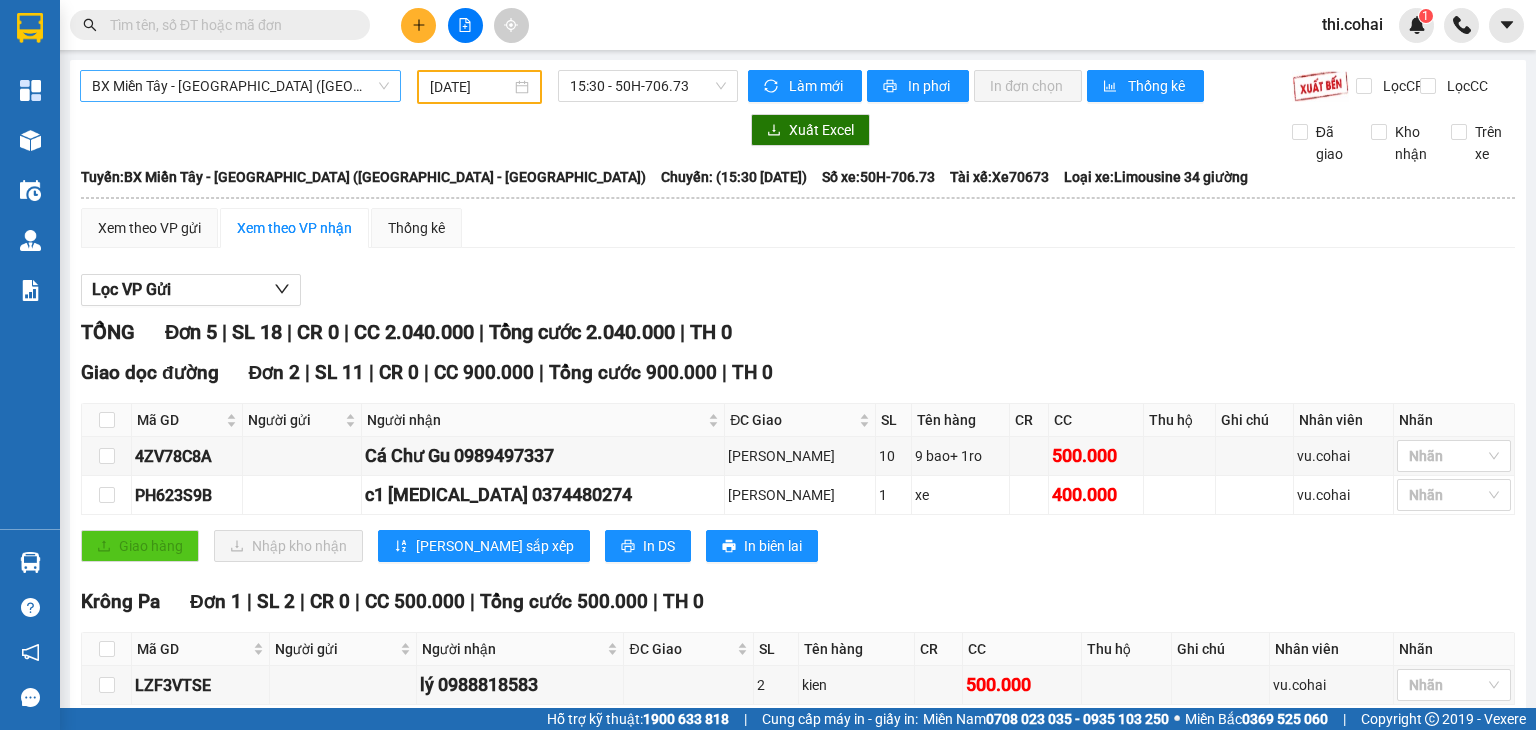 click on "BX Miền Tây - [GEOGRAPHIC_DATA] ([GEOGRAPHIC_DATA] - [GEOGRAPHIC_DATA])" at bounding box center (240, 86) 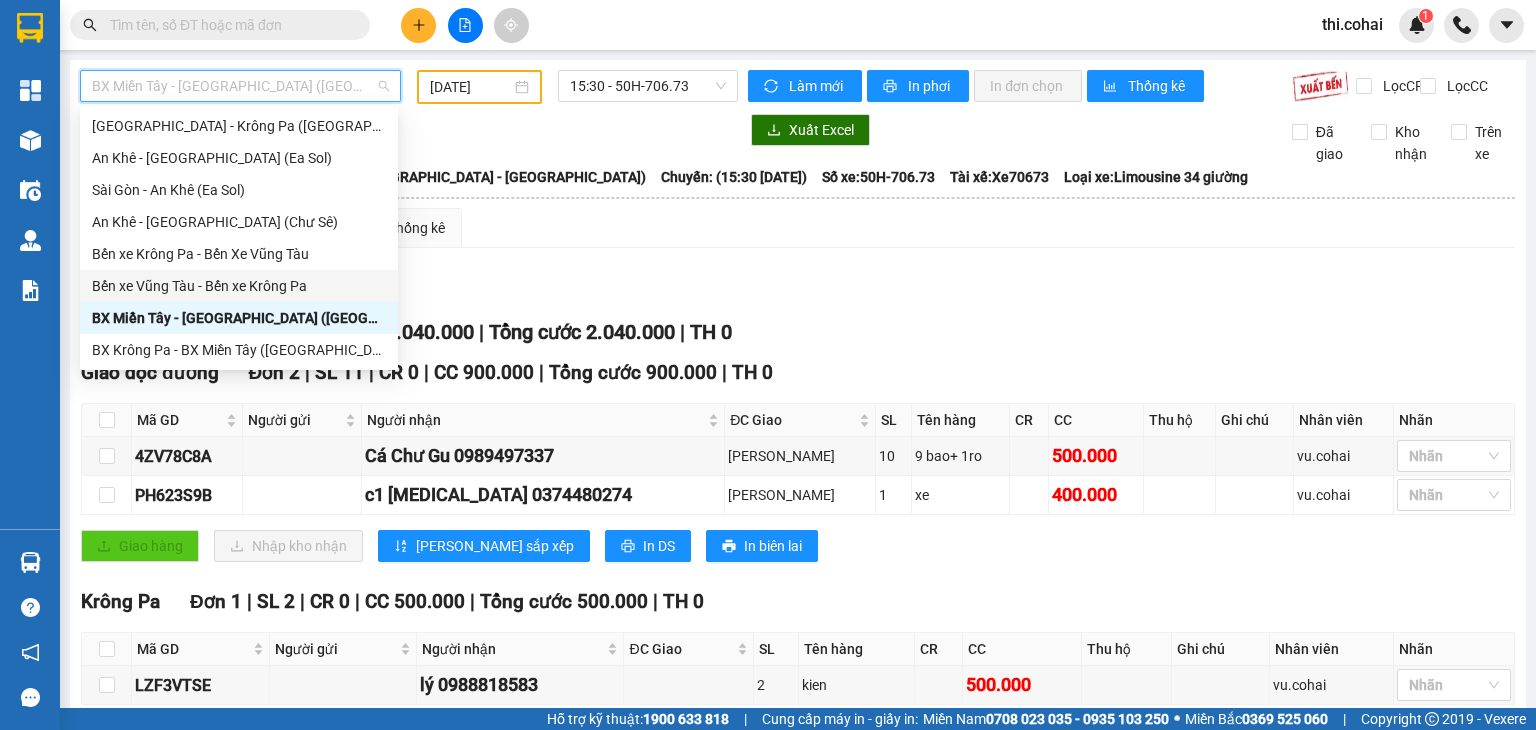 click on "Bến xe Vũng Tàu - Bến xe Krông Pa" at bounding box center (239, 286) 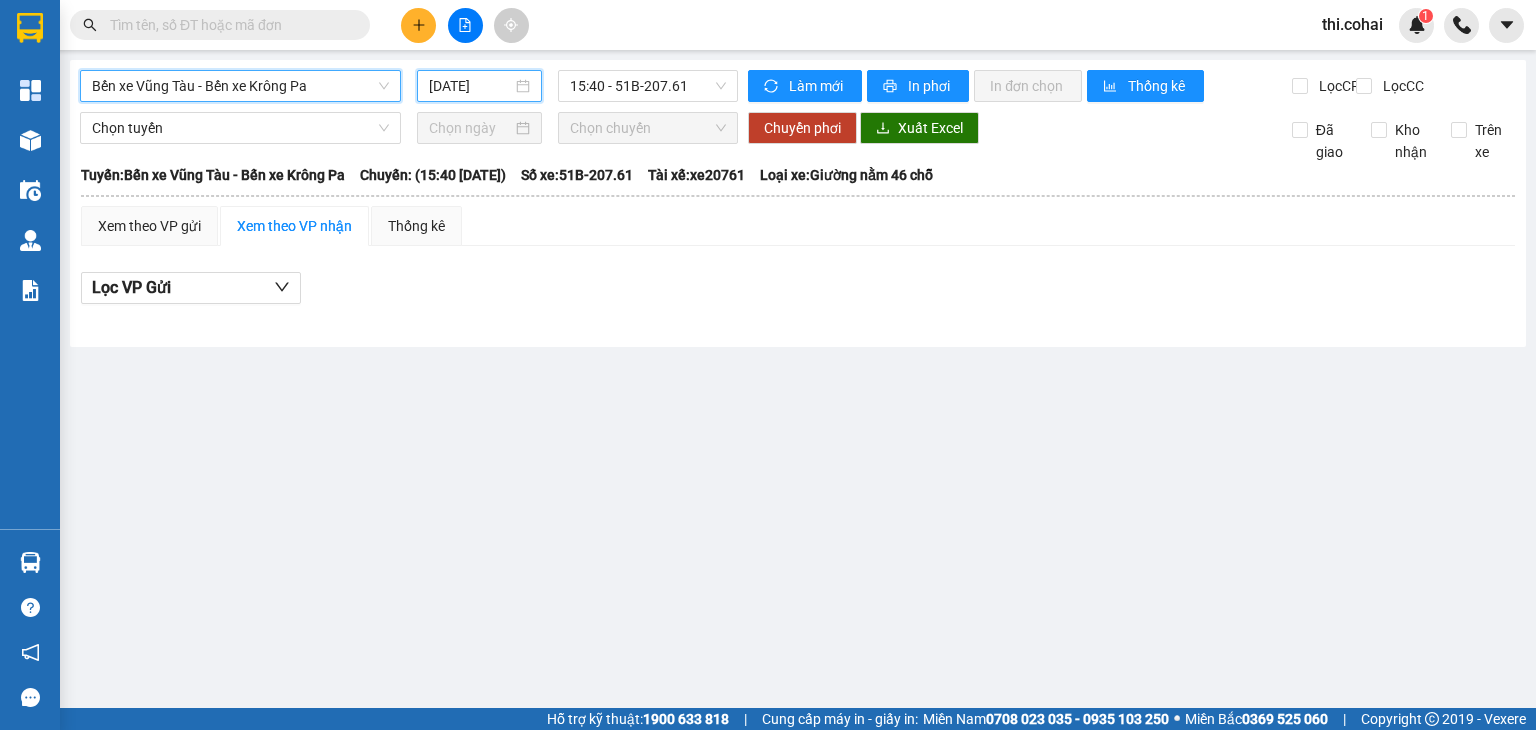 click on "[DATE]" at bounding box center (470, 86) 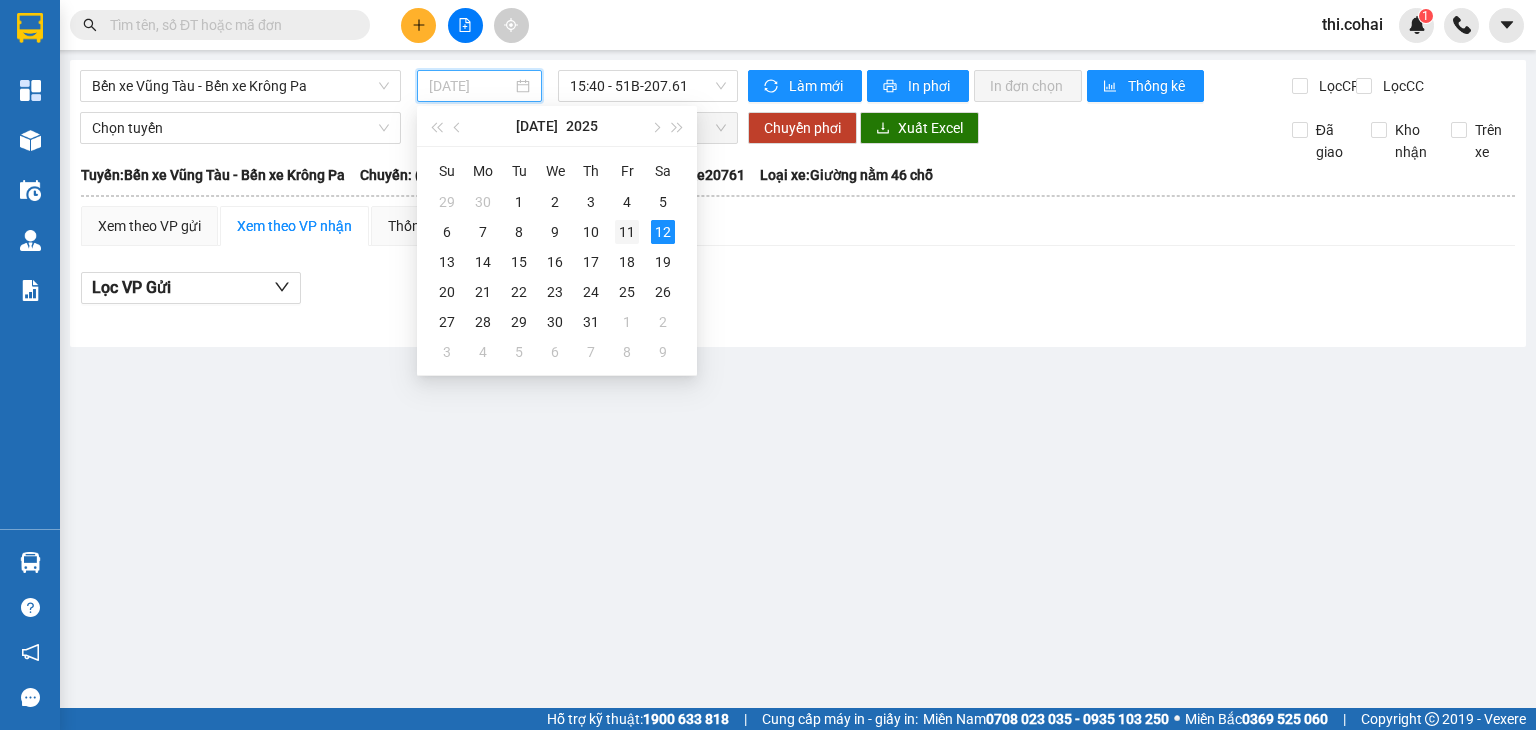 click on "11" at bounding box center (627, 232) 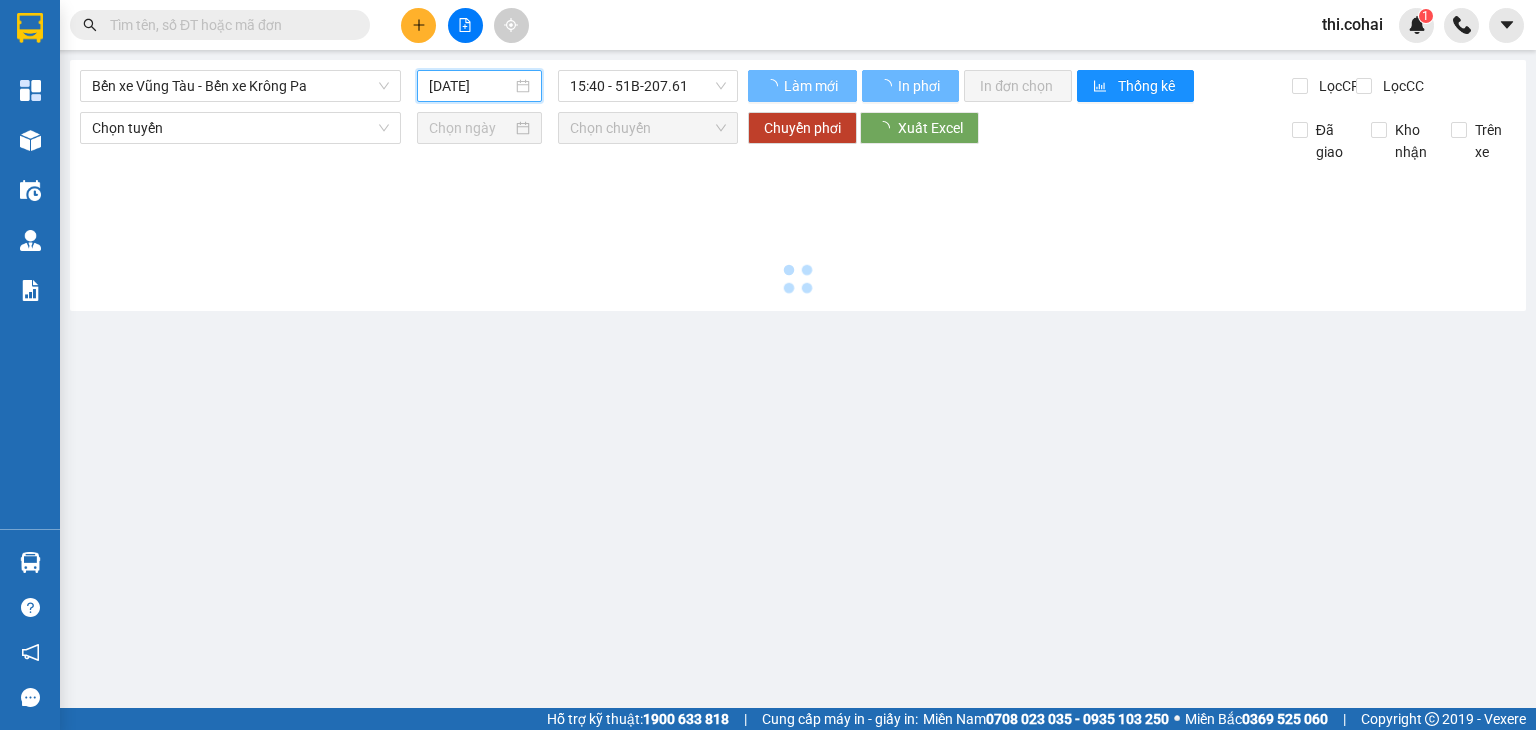 type on "[DATE]" 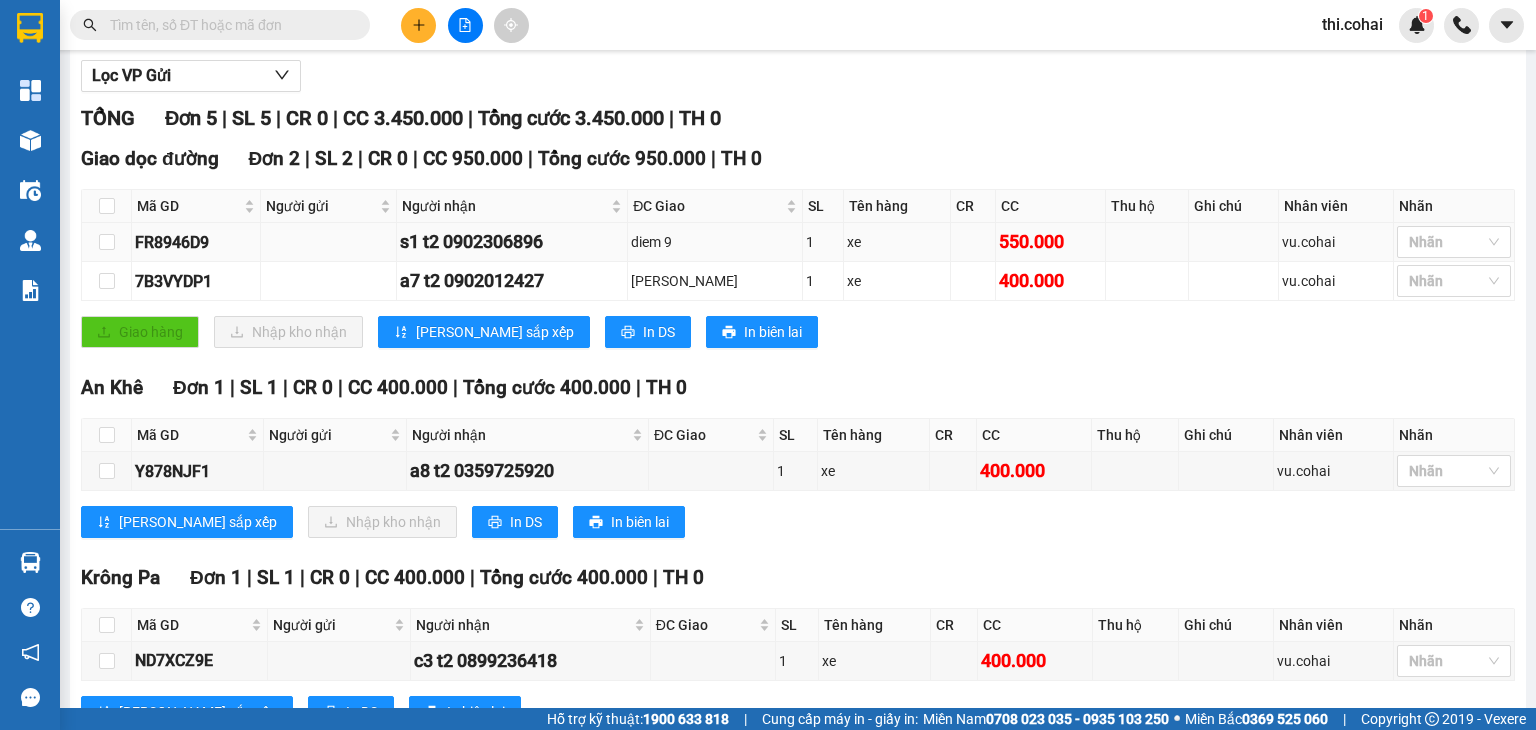 scroll, scrollTop: 0, scrollLeft: 0, axis: both 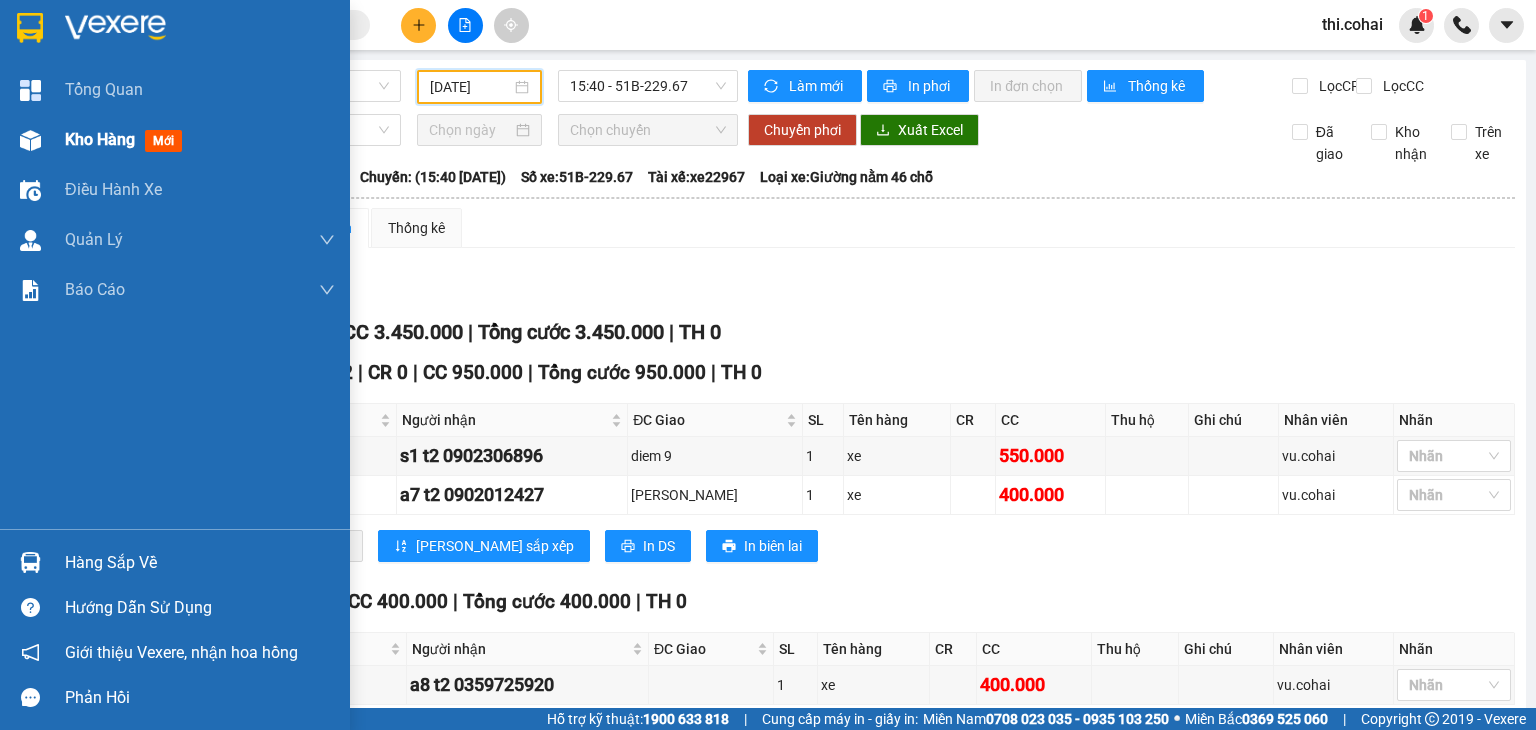 click on "Kho hàng" at bounding box center (100, 139) 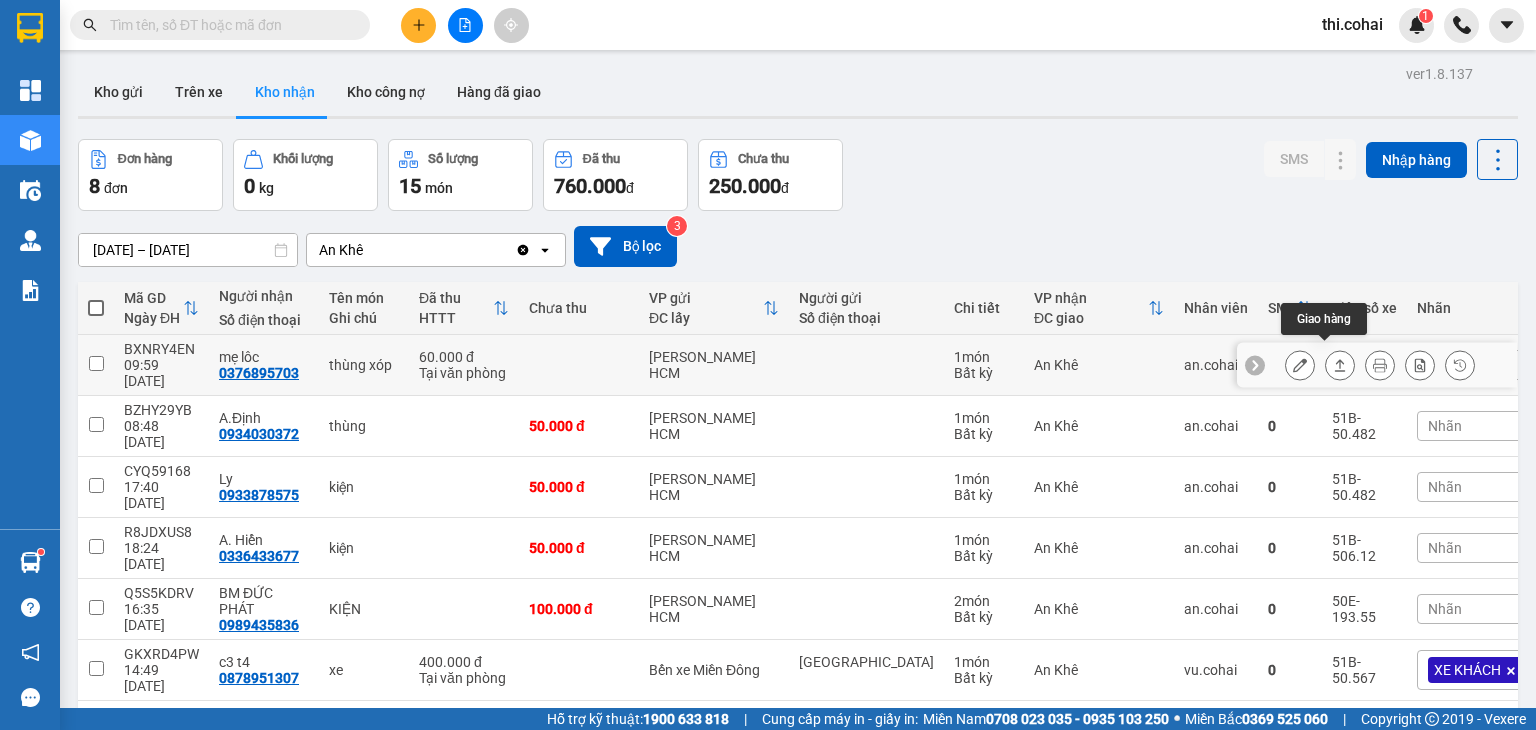click at bounding box center [1340, 365] 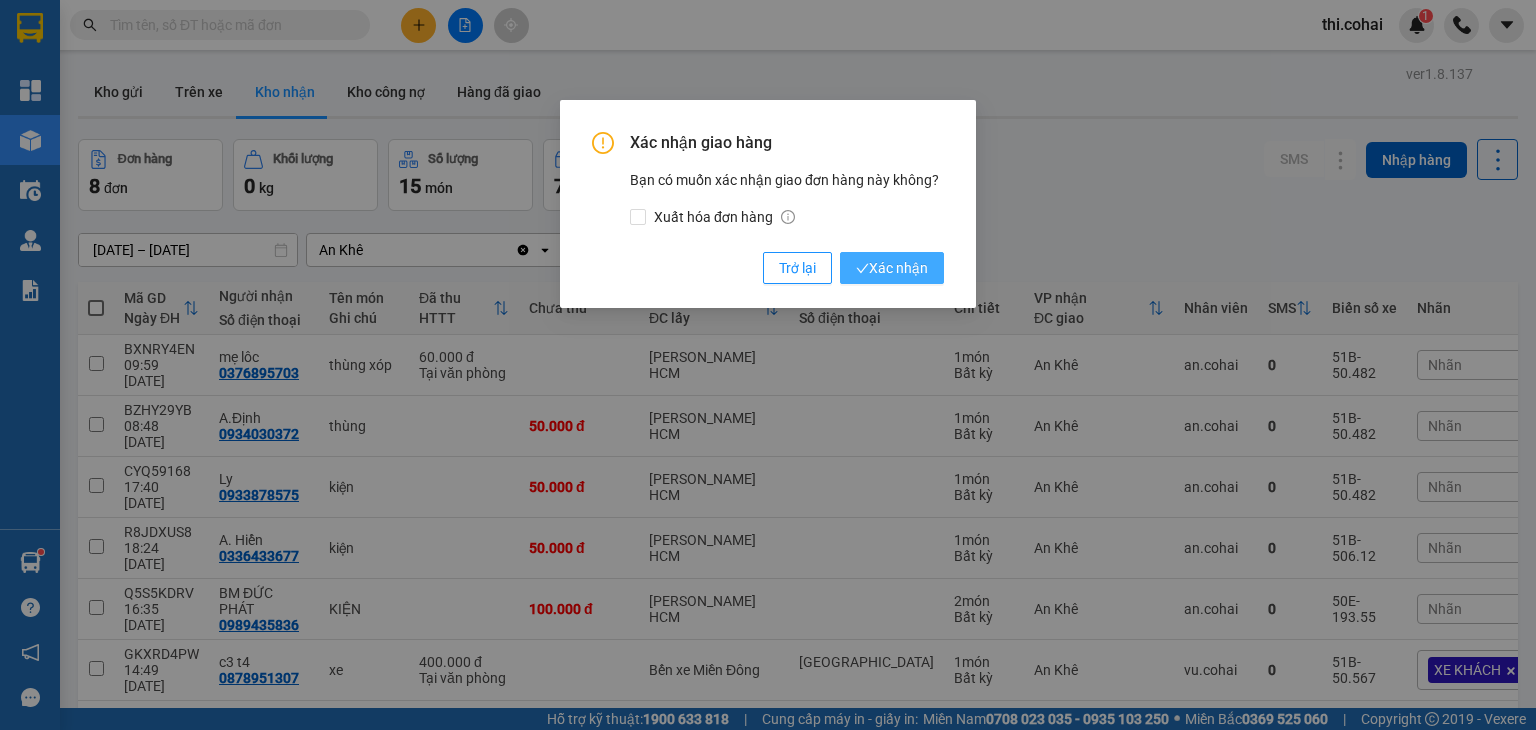 click on "Xác nhận" at bounding box center [892, 268] 